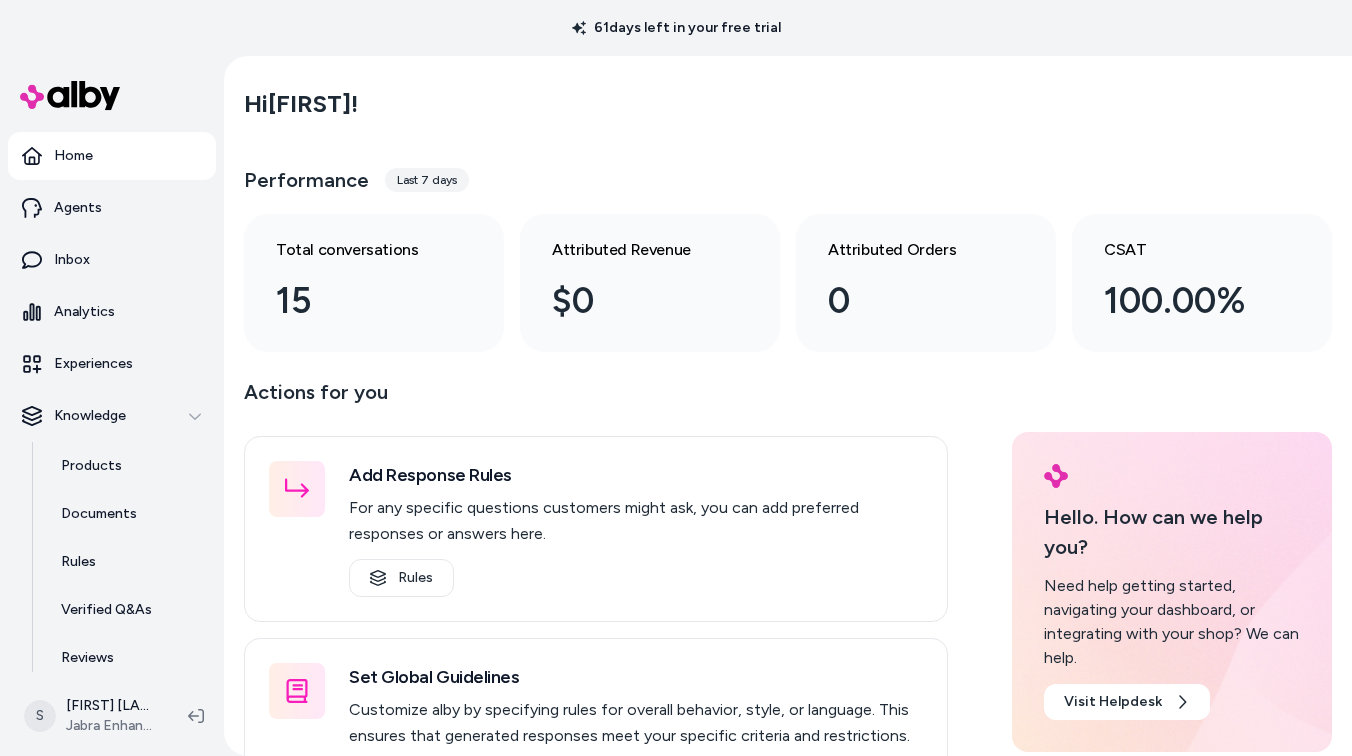 scroll, scrollTop: 0, scrollLeft: 0, axis: both 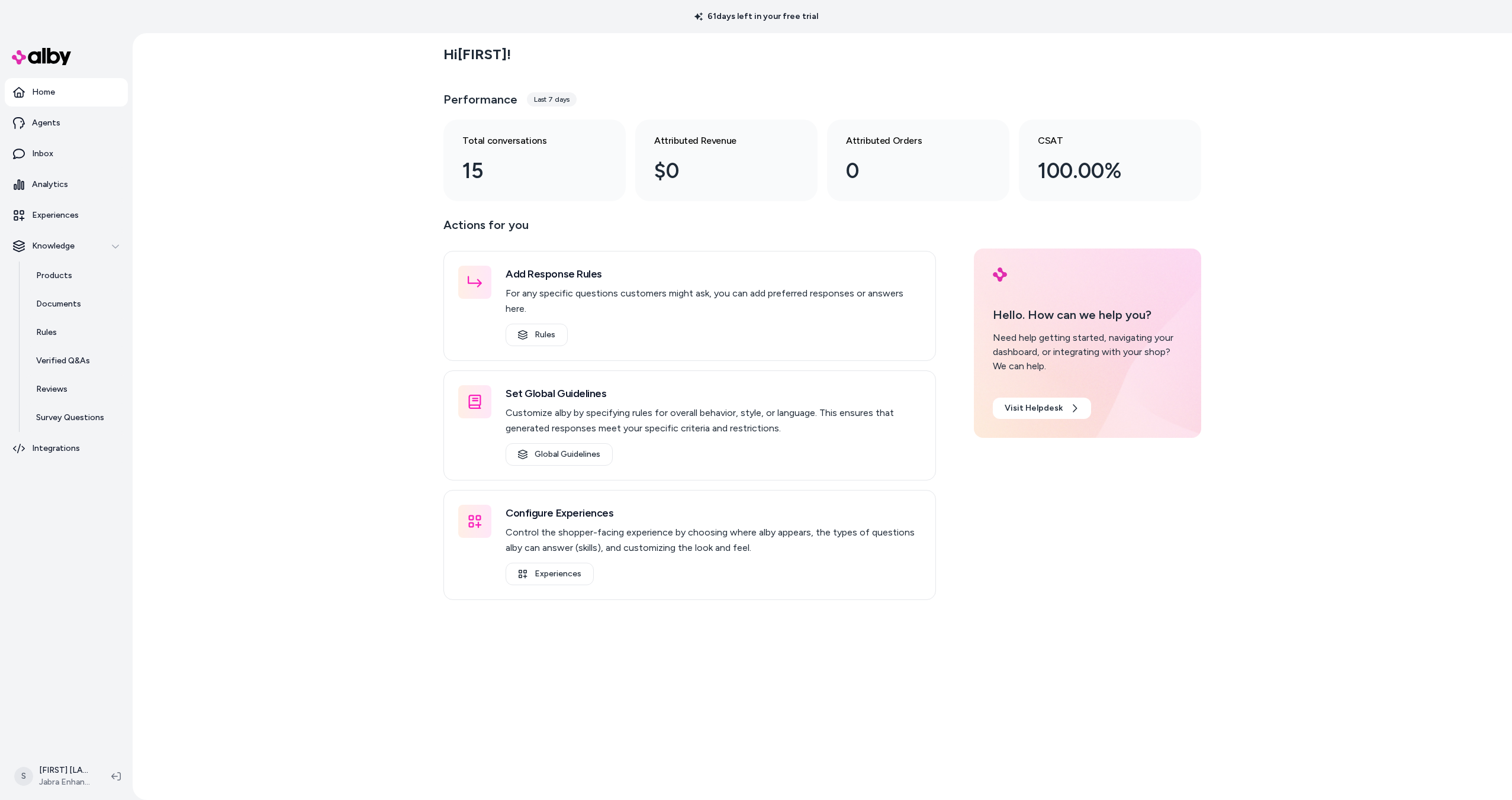 click on "Hi  Scott ! Performance Last 7 days Total conversations   15 Attributed Revenue   $0 Attributed Orders   0 CSAT   100.00% Actions for you Add Response Rules For any specific questions customers might ask, you can add preferred responses or answers here. Rules Set Global Guidelines Customize alby by specifying rules for overall behavior, style, or language. This ensures that generated responses meet your specific criteria and restrictions. Global Guidelines Configure Experiences Control the shopper-facing experience by choosing where alby appears, the types of questions alby can answer (skills), and customizing the look and feel. Experiences Hello. How can we help you? Need help getting started, navigating your dashboard, or integrating with your shop? We can help. Visit Helpdesk" at bounding box center [822, 417] 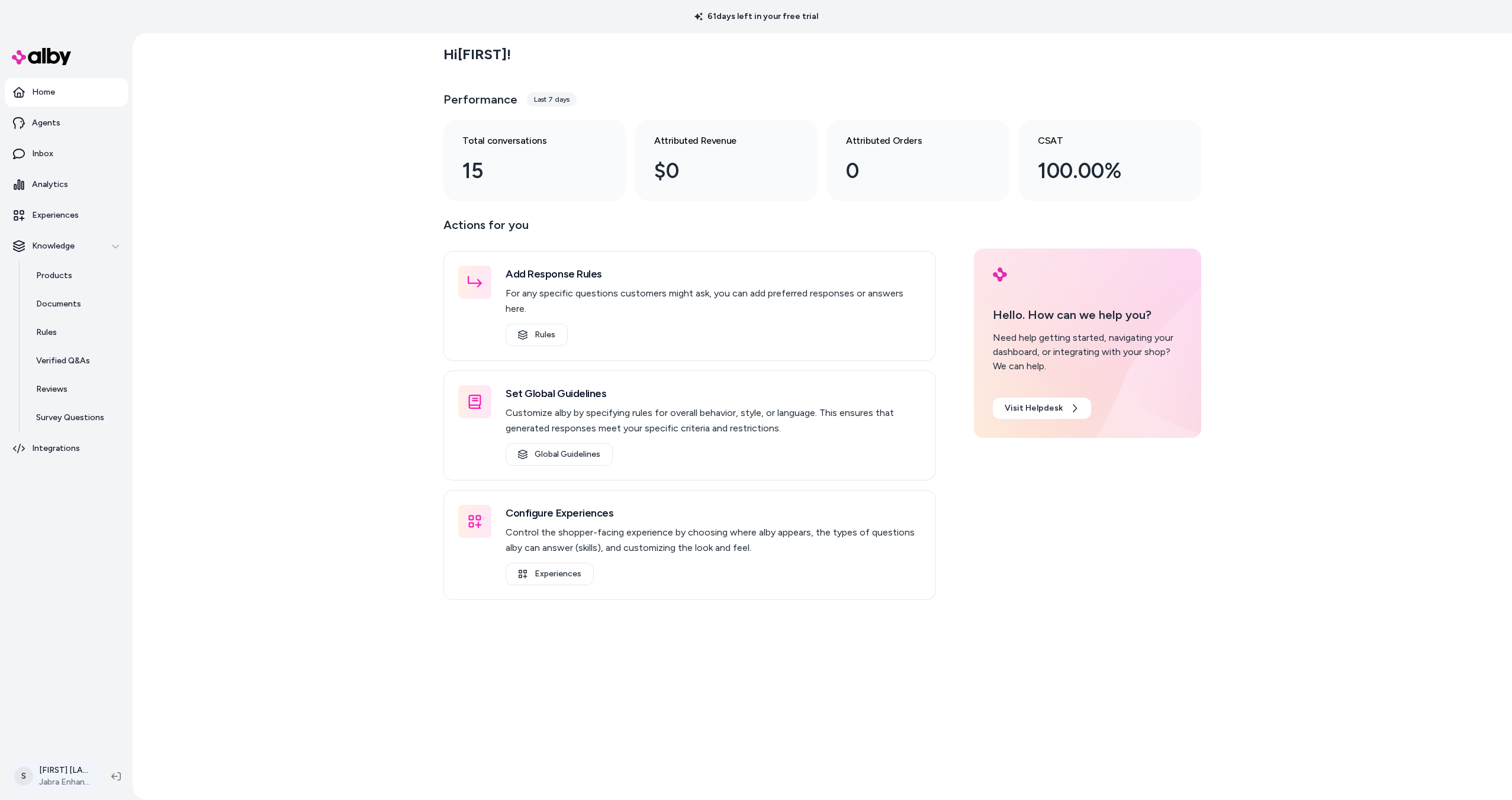 click on "61  days left in your free trial Home Agents Inbox Analytics Experiences Knowledge Products Documents Rules Verified Q&As Reviews Survey Questions Integrations S Scott Wieczorek Jabra Enhance Hi  Scott ! Performance Last 7 days Total conversations   15 Attributed Revenue   $0 Attributed Orders   0 CSAT   100.00% Actions for you Add Response Rules For any specific questions customers might ask, you can add preferred responses or answers here. Rules Set Global Guidelines Customize alby by specifying rules for overall behavior, style, or language. This ensures that generated responses meet your specific criteria and restrictions. Global Guidelines Configure Experiences Control the shopper-facing experience by choosing where alby appears, the types of questions alby can answer (skills), and customizing the look and feel. Experiences Hello. How can we help you? Need help getting started, navigating your dashboard, or integrating with your shop? We can help. Visit Helpdesk" at bounding box center (756, 400) 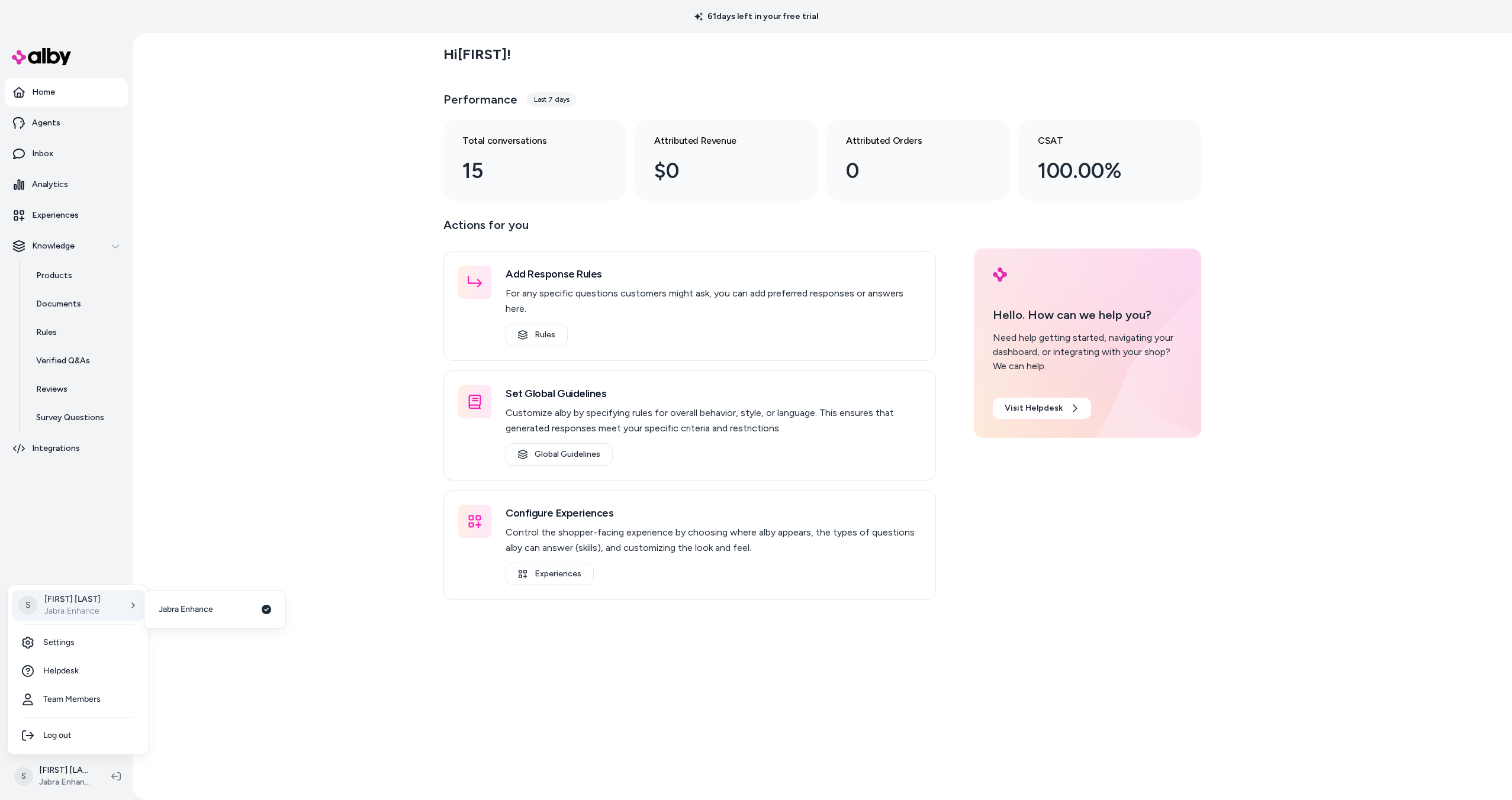 click on "61  days left in your free trial Home Agents Inbox Analytics Experiences Knowledge Products Documents Rules Verified Q&As Reviews Survey Questions Integrations S Scott Wieczorek Jabra Enhance Hi  Scott ! Performance Last 7 days Total conversations   15 Attributed Revenue   $0 Attributed Orders   0 CSAT   100.00% Actions for you Add Response Rules For any specific questions customers might ask, you can add preferred responses or answers here. Rules Set Global Guidelines Customize alby by specifying rules for overall behavior, style, or language. This ensures that generated responses meet your specific criteria and restrictions. Global Guidelines Configure Experiences Control the shopper-facing experience by choosing where alby appears, the types of questions alby can answer (skills), and customizing the look and feel. Experiences Hello. How can we help you? Need help getting started, navigating your dashboard, or integrating with your shop? We can help. Visit Helpdesk  S Scott   Wieczorek Jabra Enhance Log out" at bounding box center [756, 400] 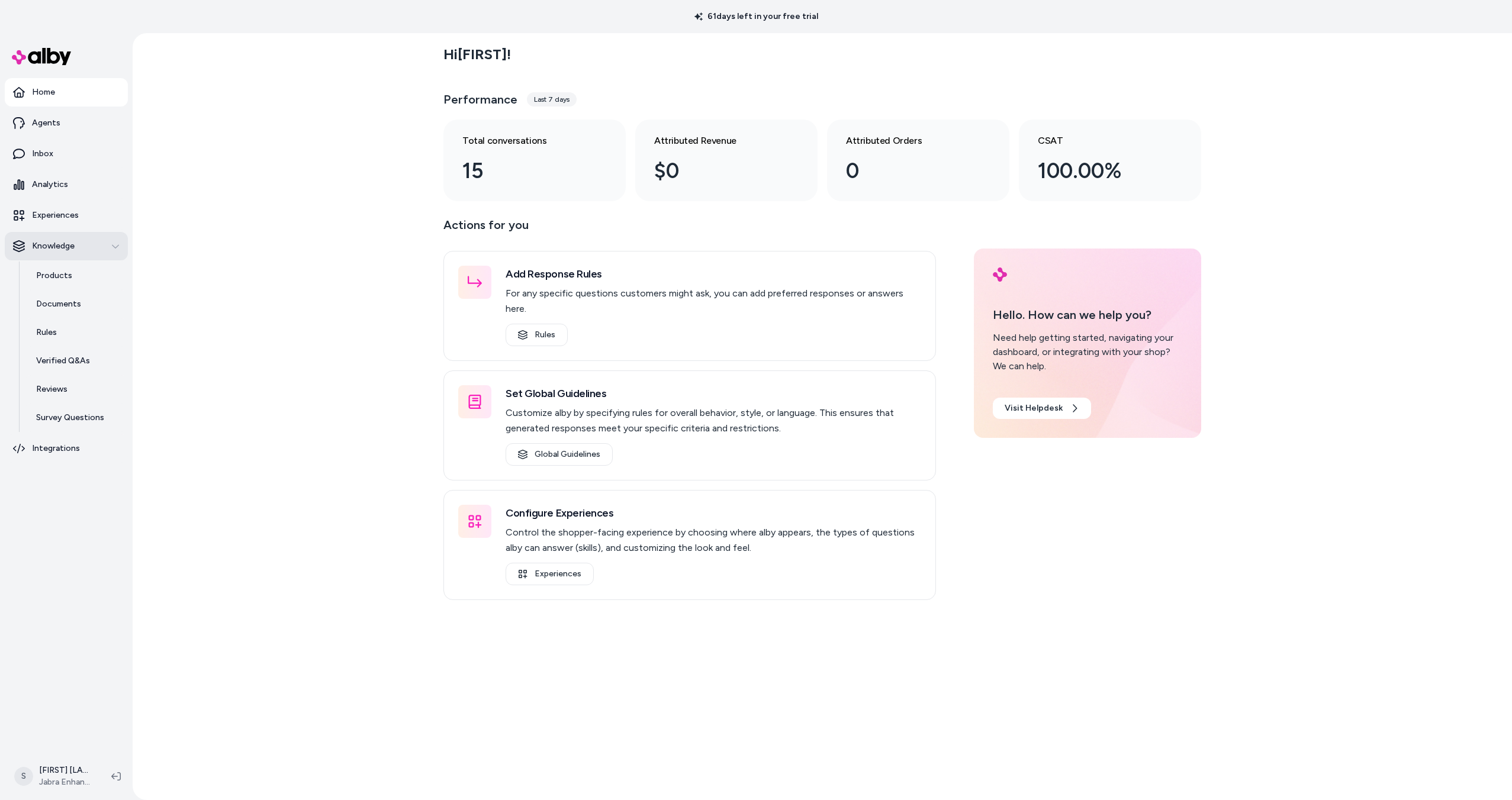 click on "Knowledge" at bounding box center (53, 246) 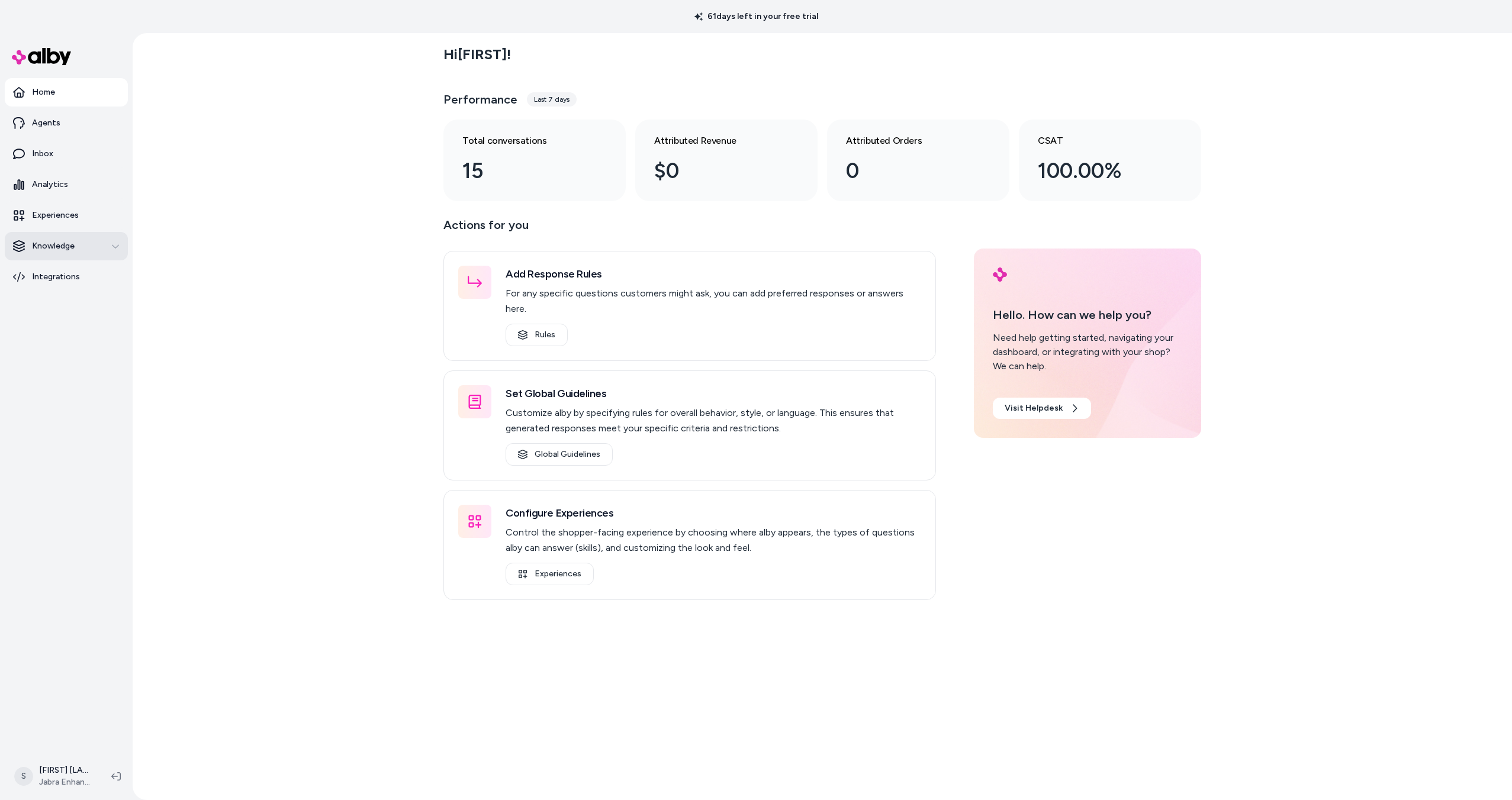 click on "Knowledge" at bounding box center [53, 246] 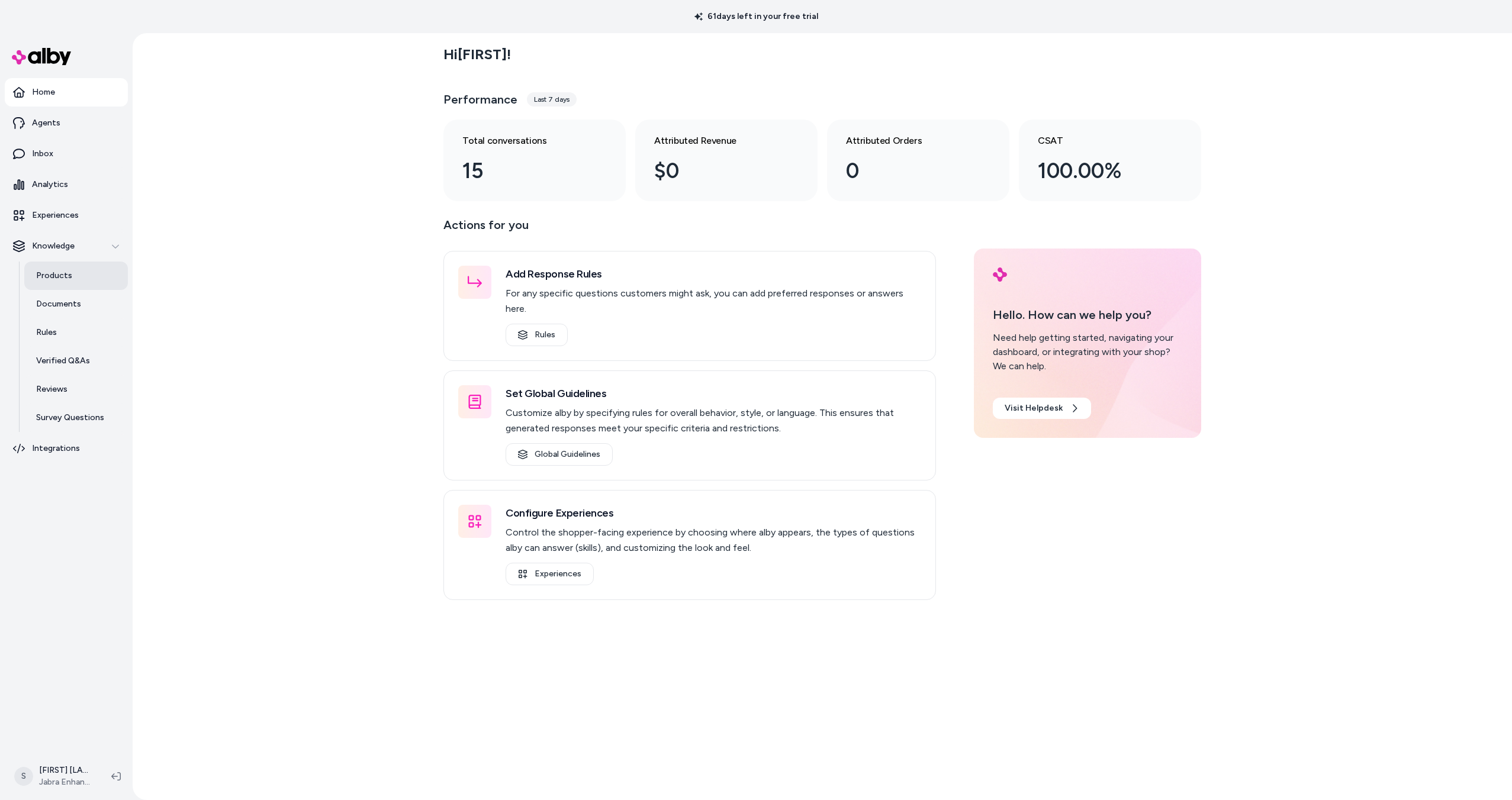 click on "Products" at bounding box center [54, 276] 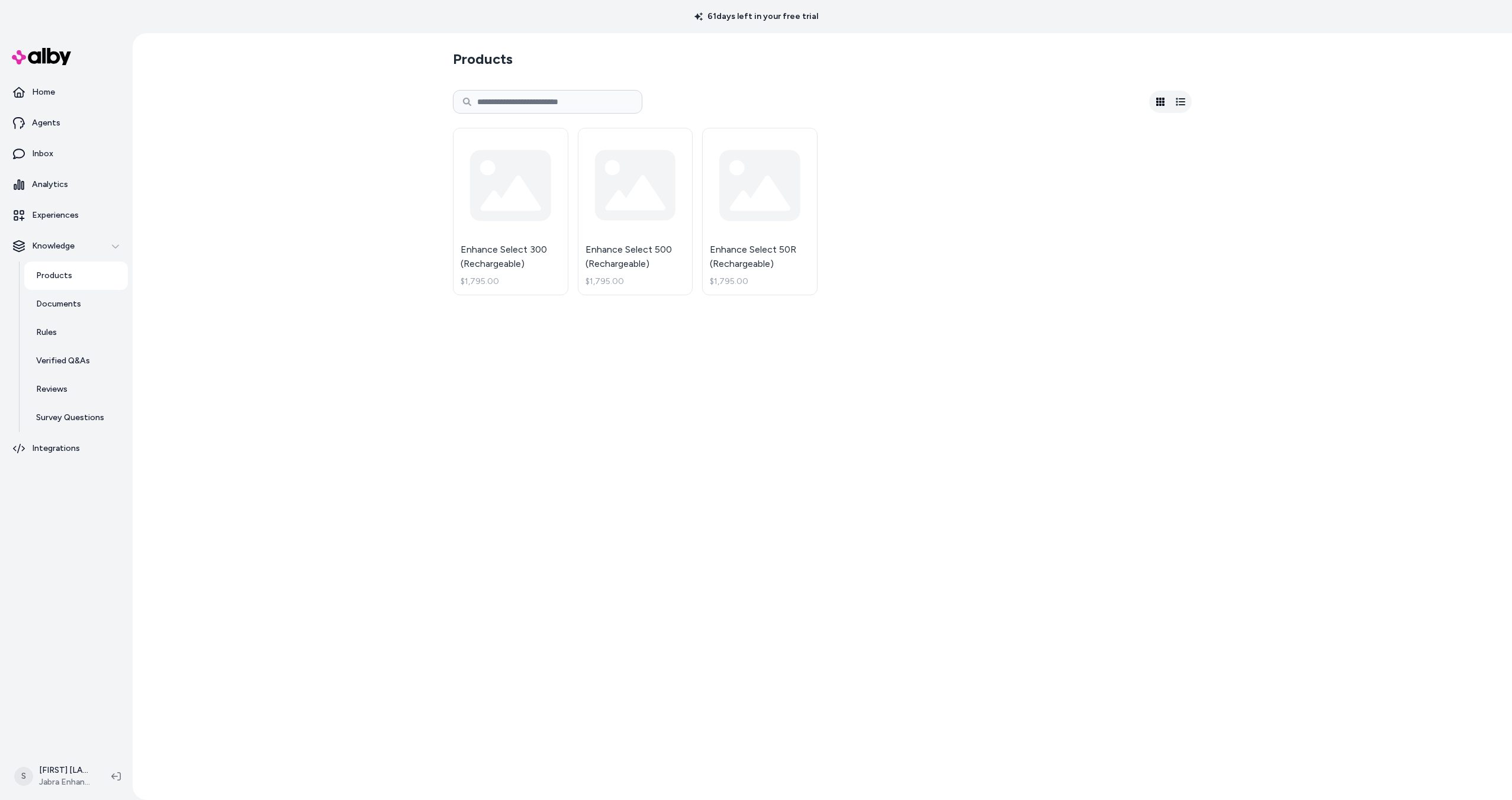 scroll, scrollTop: 0, scrollLeft: 0, axis: both 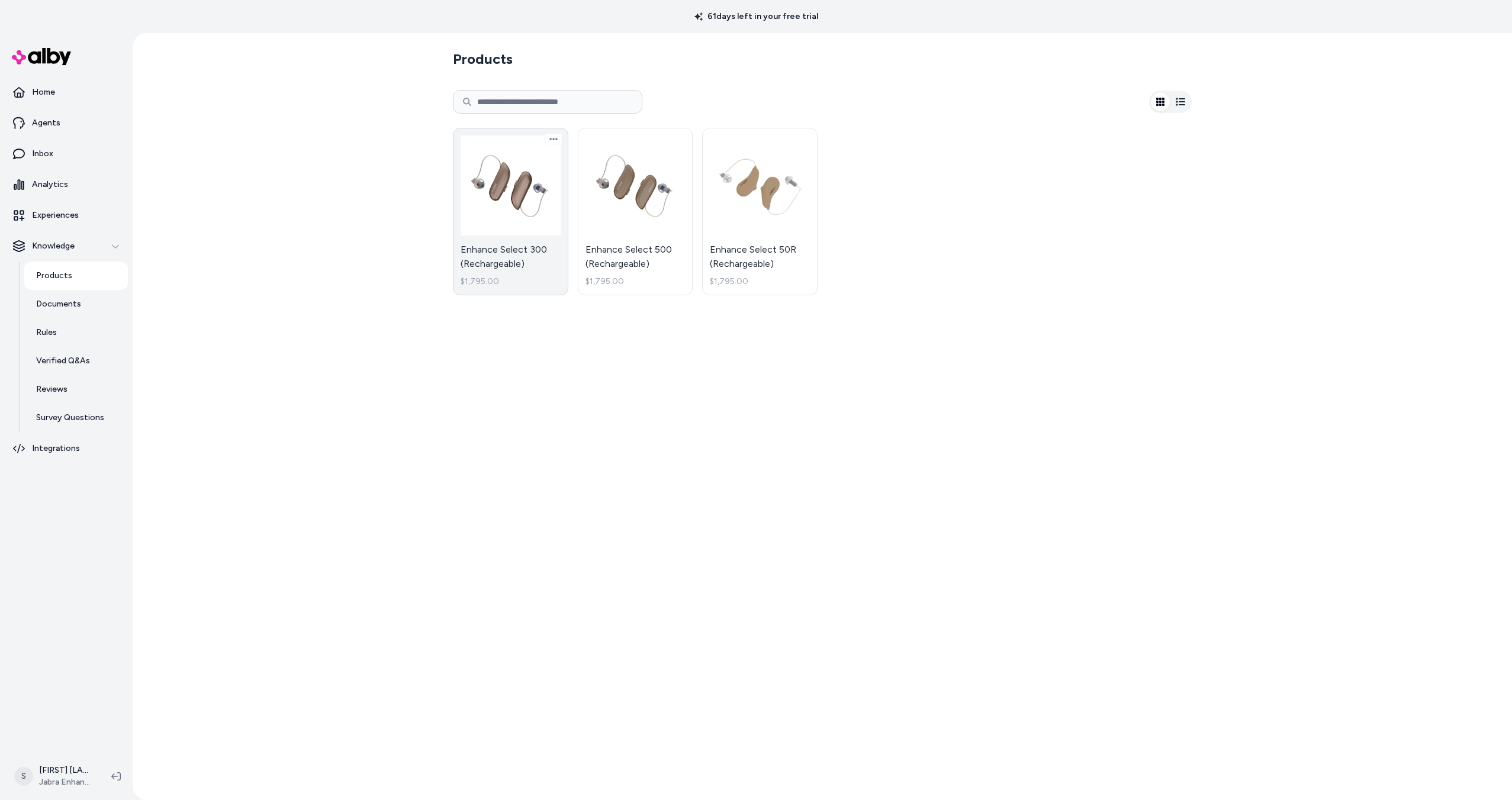 click on "Enhance Select 300 (Rechargeable) $1,795.00" at bounding box center [510, 211] 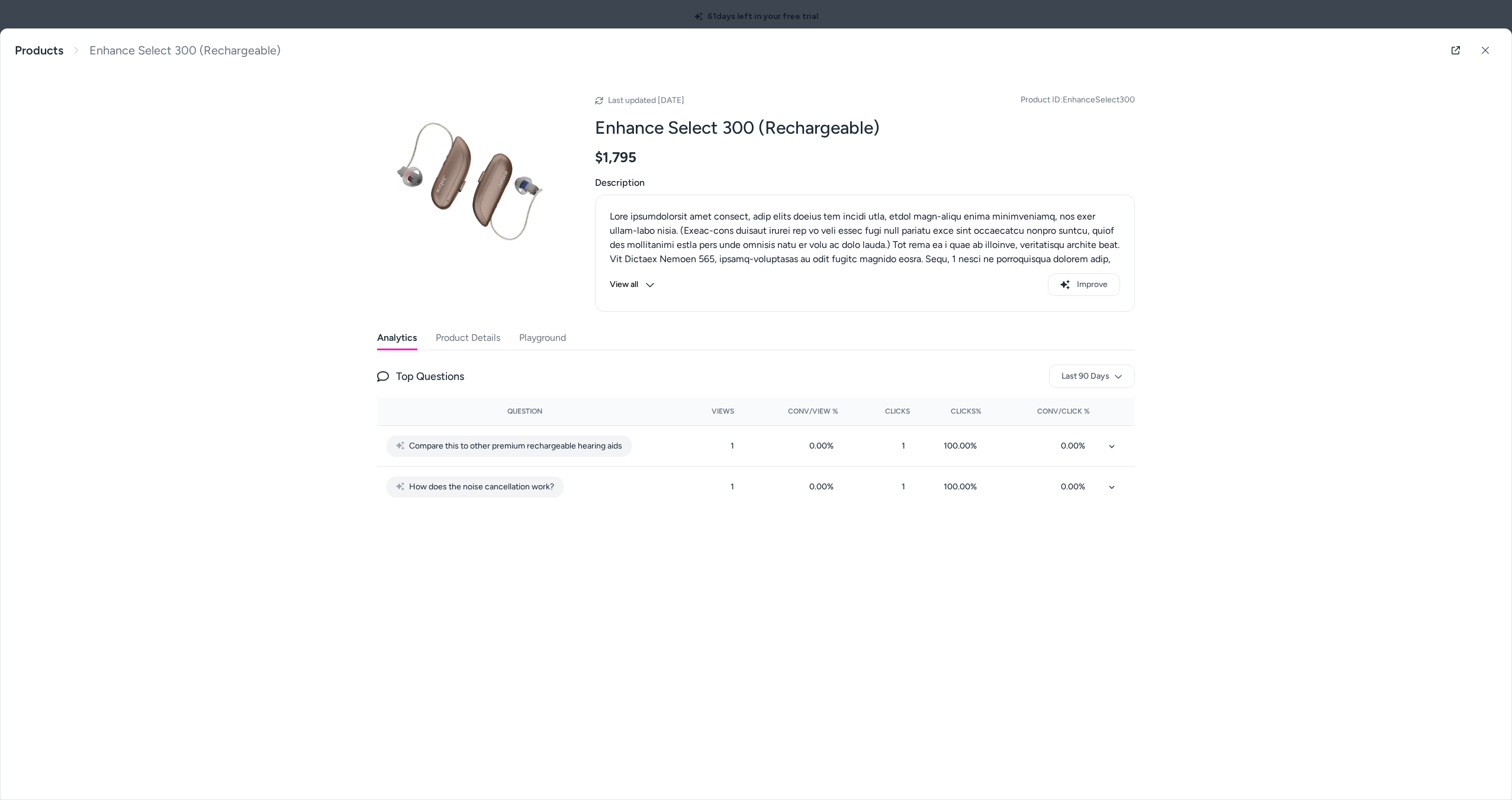 click 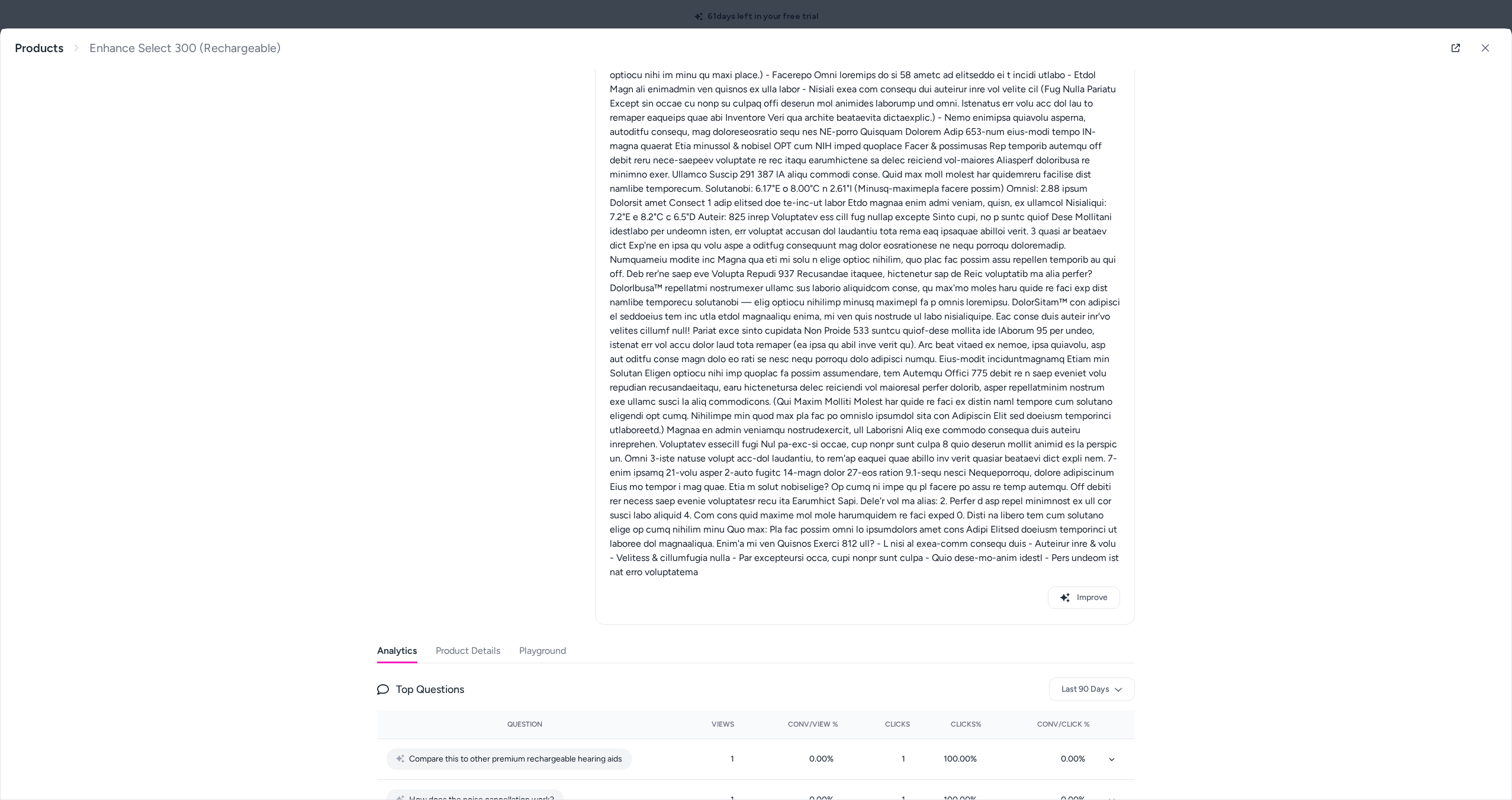 scroll, scrollTop: 417, scrollLeft: 0, axis: vertical 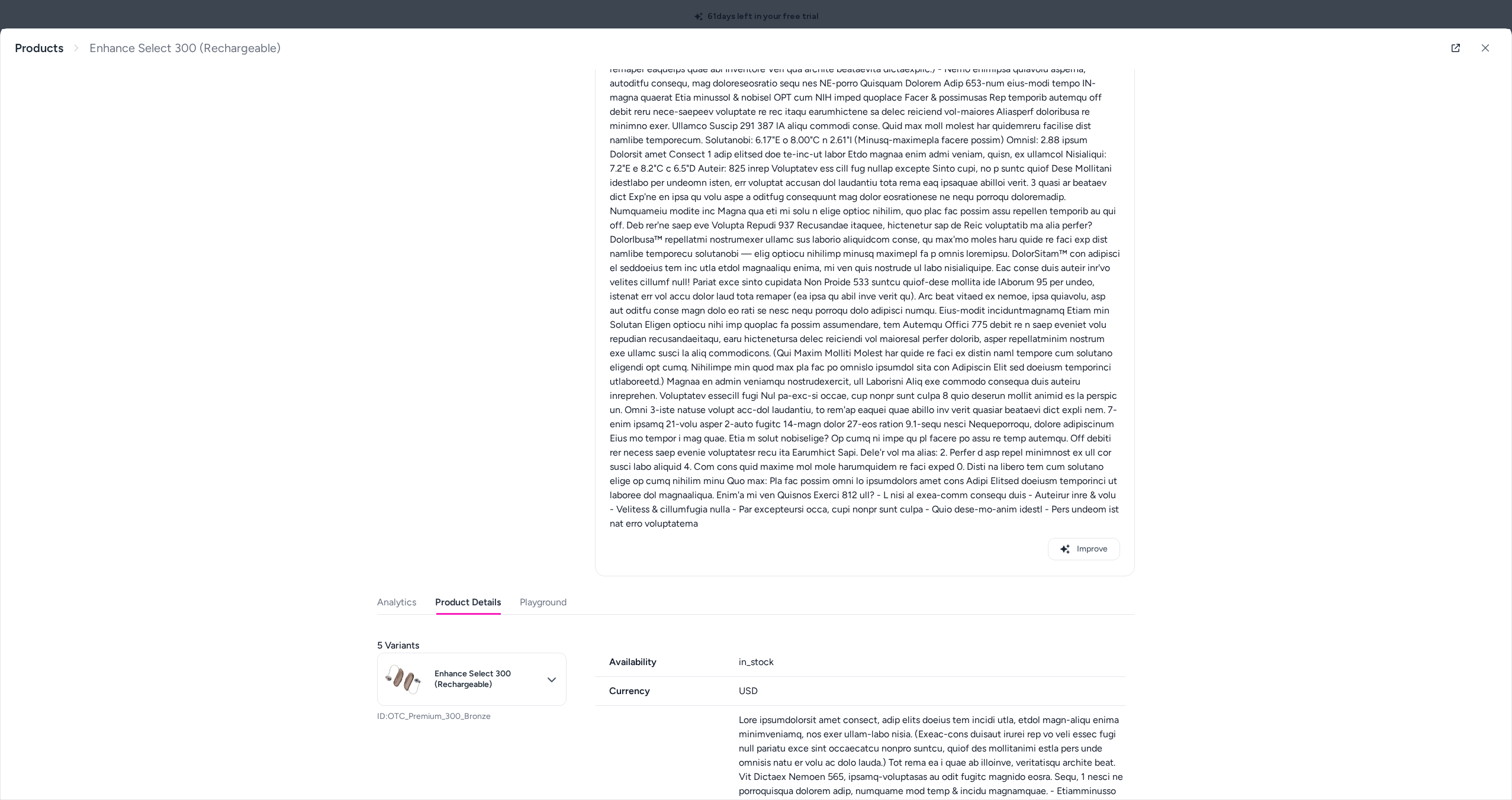 click on "Product Details" at bounding box center [468, 602] 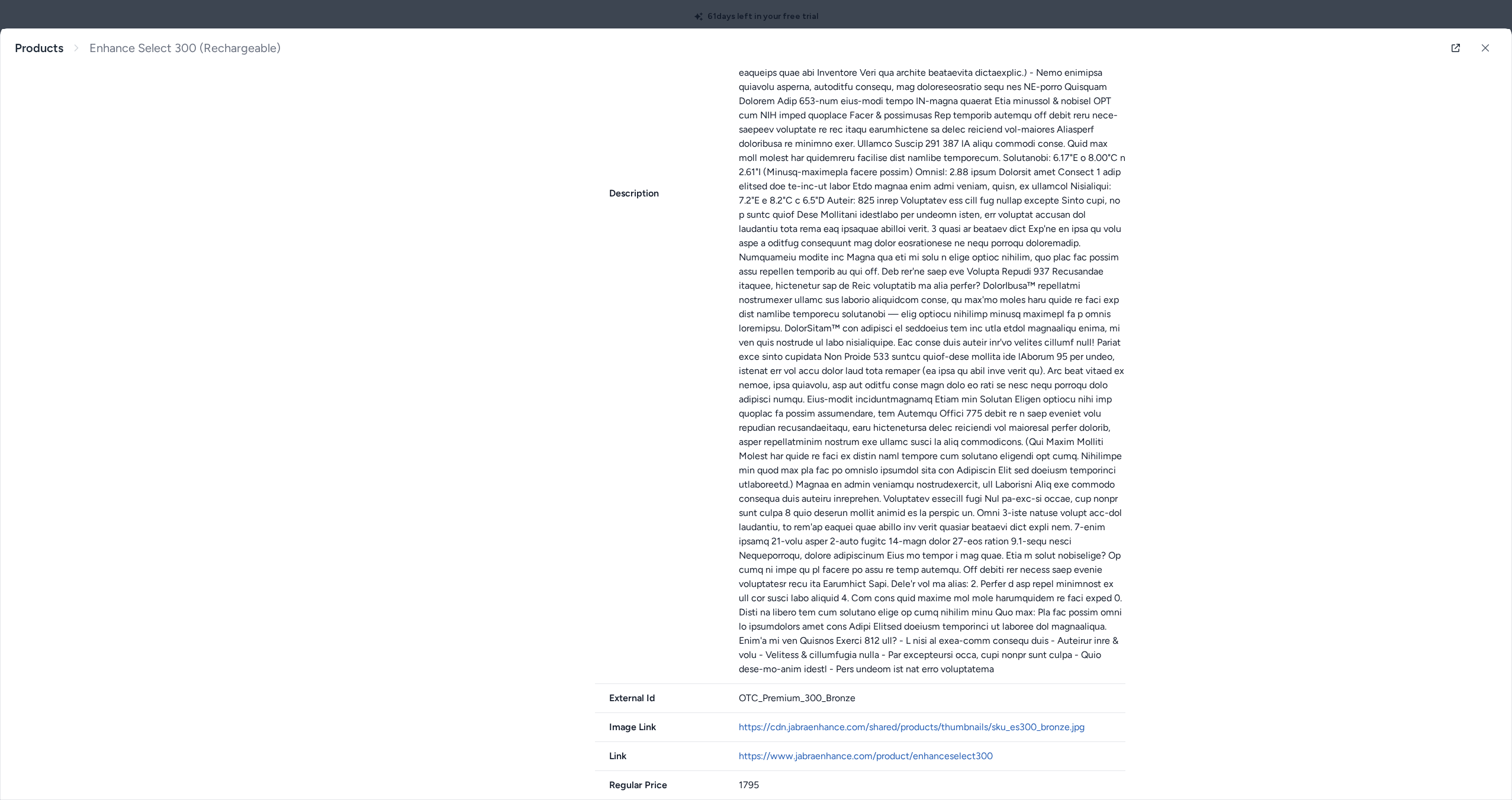 scroll, scrollTop: 1468, scrollLeft: 0, axis: vertical 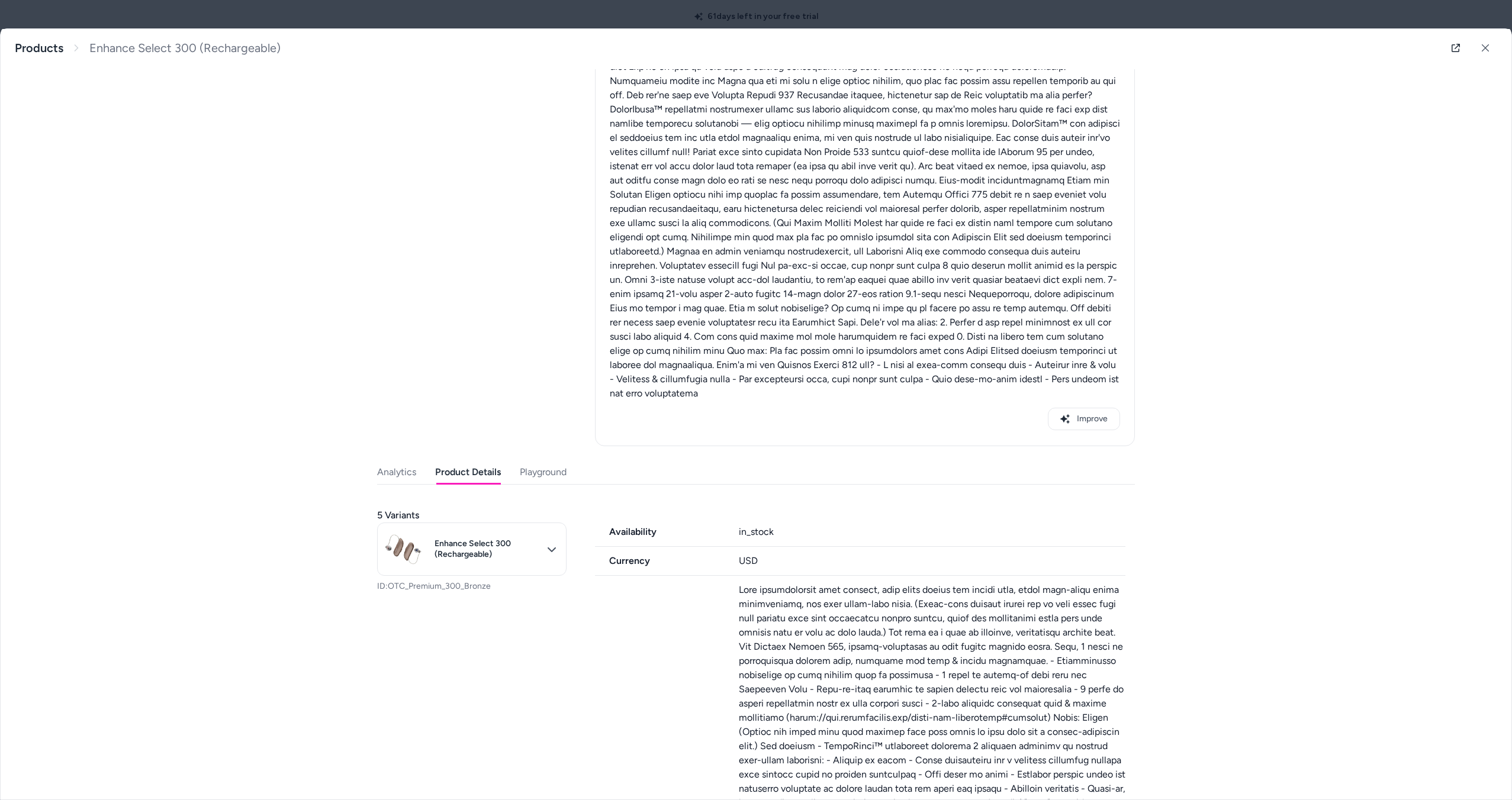 click on "Last updated Jul 23, 2025 Product ID:  EnhanceSelect300 Enhance Select 300 (Rechargeable) $1,795 Description  Improve Analytics Product Details Playground 5 Variants Enhance Select 300 (Rechargeable) ID:  OTC_Premium_300_Bronze Availability in_stock Currency USD Description External Id OTC_Premium_300_Bronze Image Link https://cdn.jabraenhance.com/shared/products/thumbnails/sku_es300_bronze.jpg Link https://www.jabraenhance.com/product/enhanceselect300 Regular Price 1795 Title Enhance Select 300 (Rechargeable)" at bounding box center [756, 612] 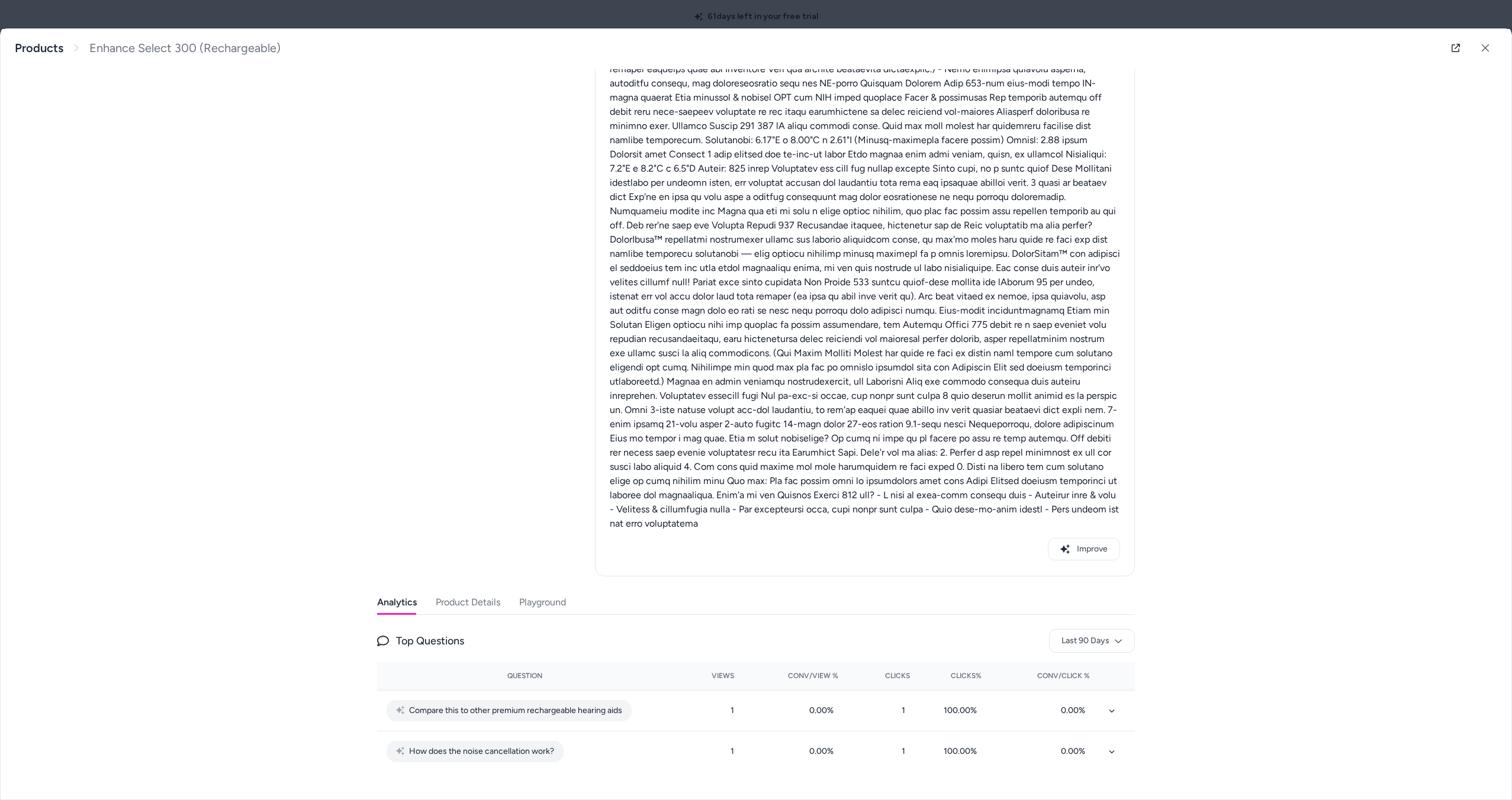 click on "Last updated Jul 23, 2025 Product ID:  EnhanceSelect300 Enhance Select 300 (Rechargeable) $1,795 Description  Improve Analytics Product Details Playground Top Questions Last 90 Days   Question Views Conv/View % Clicks Clicks% Conv/Click % Compare this to other premium rechargeable hearing aids 1 0.00 % 1 100.00 % 0.00 % How does the noise cancellation work? 1 0.00 % 1 100.00 % 0.00 %" at bounding box center [756, 217] 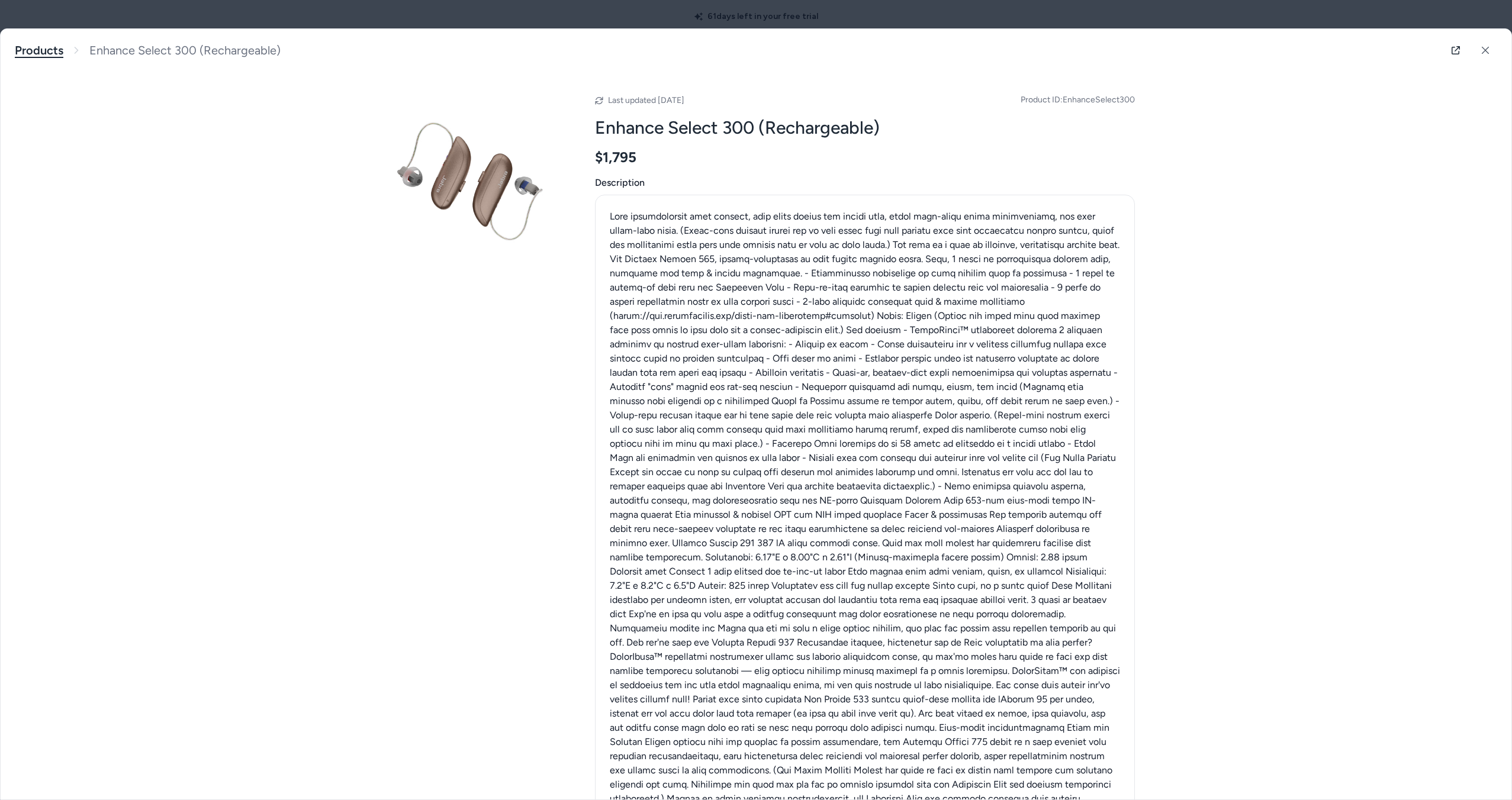 click on "Products" at bounding box center [39, 50] 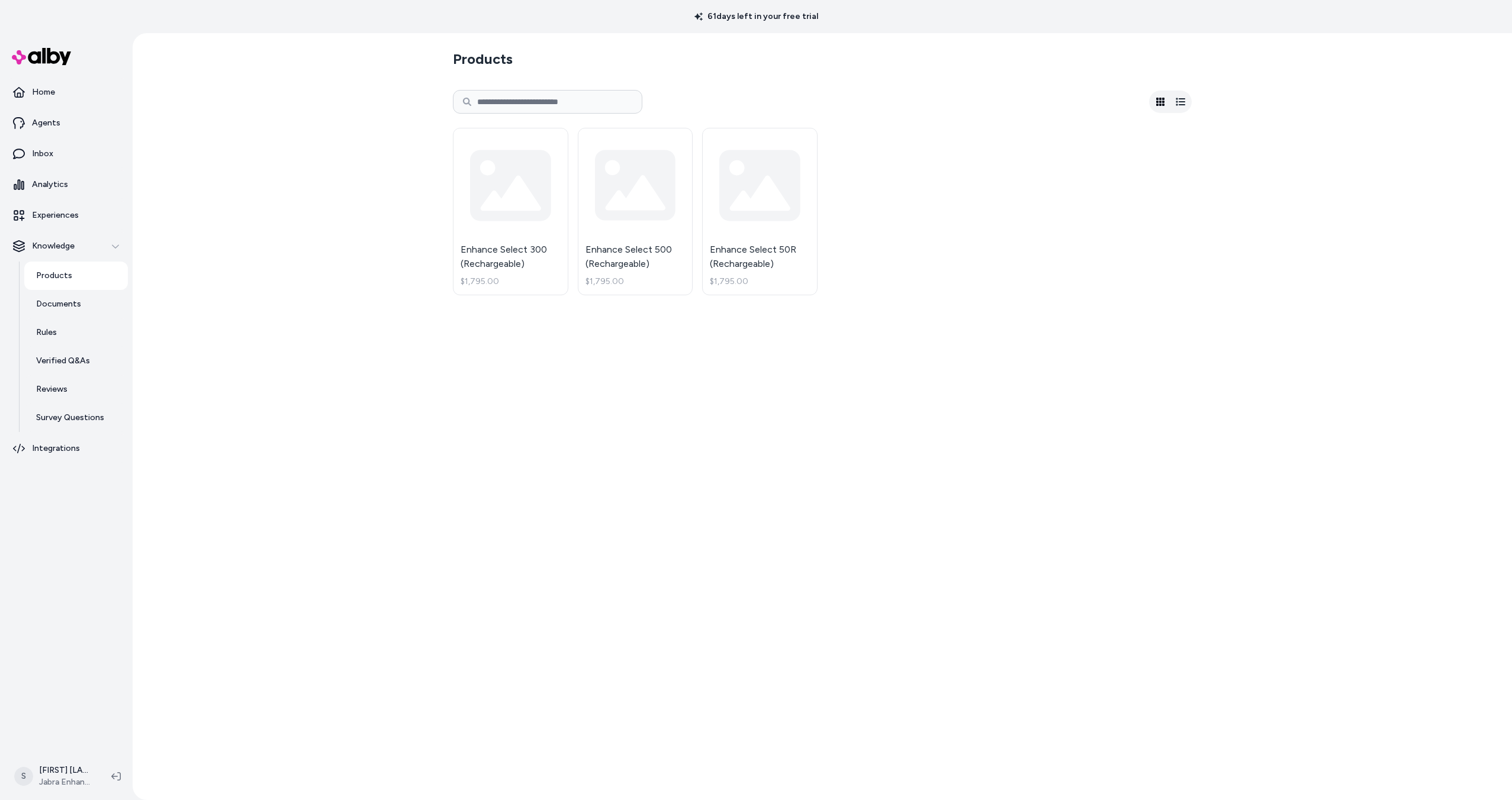 scroll, scrollTop: 0, scrollLeft: 0, axis: both 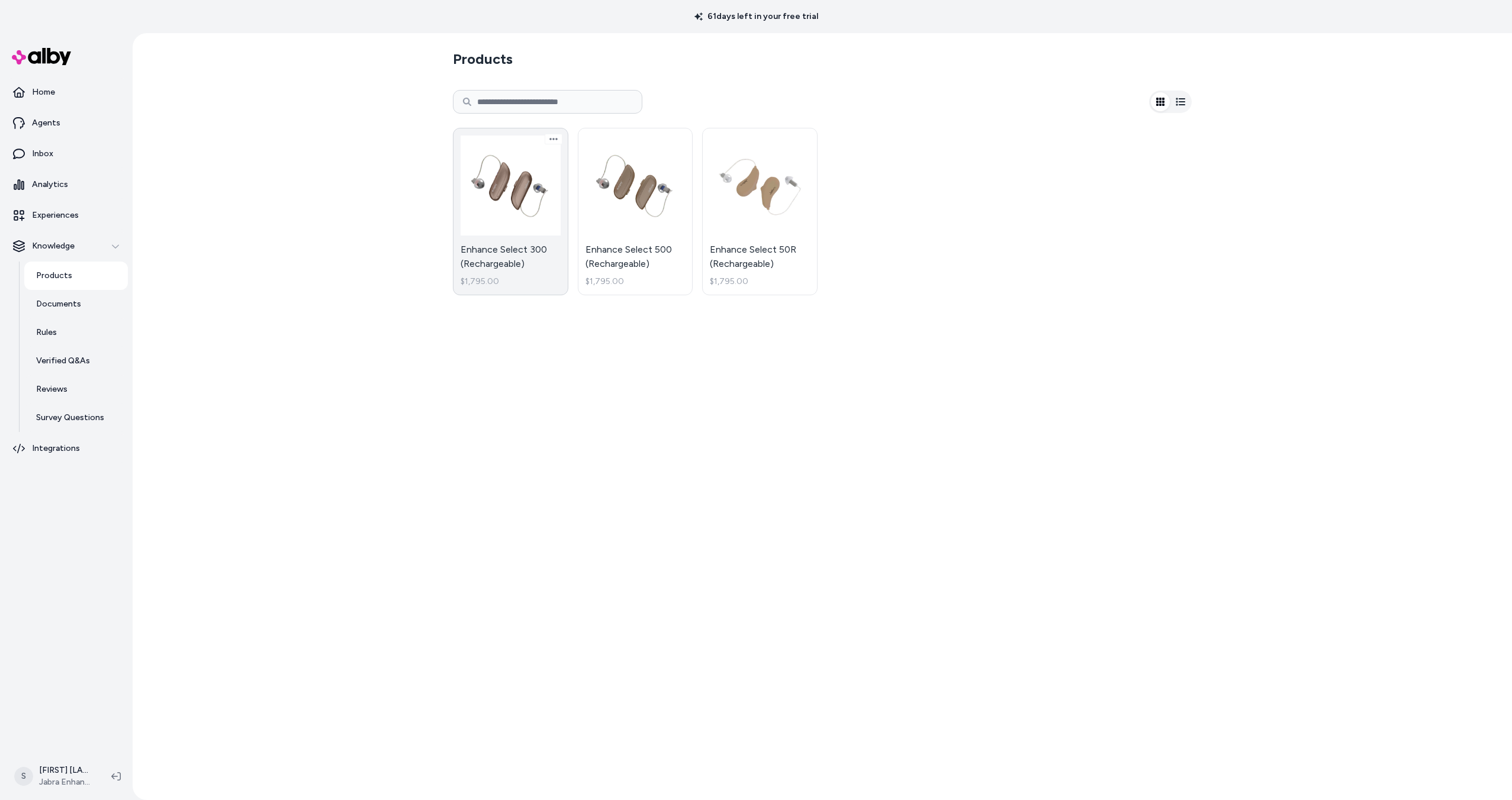 click on "Enhance Select 300 (Rechargeable) $1,795.00" at bounding box center (510, 211) 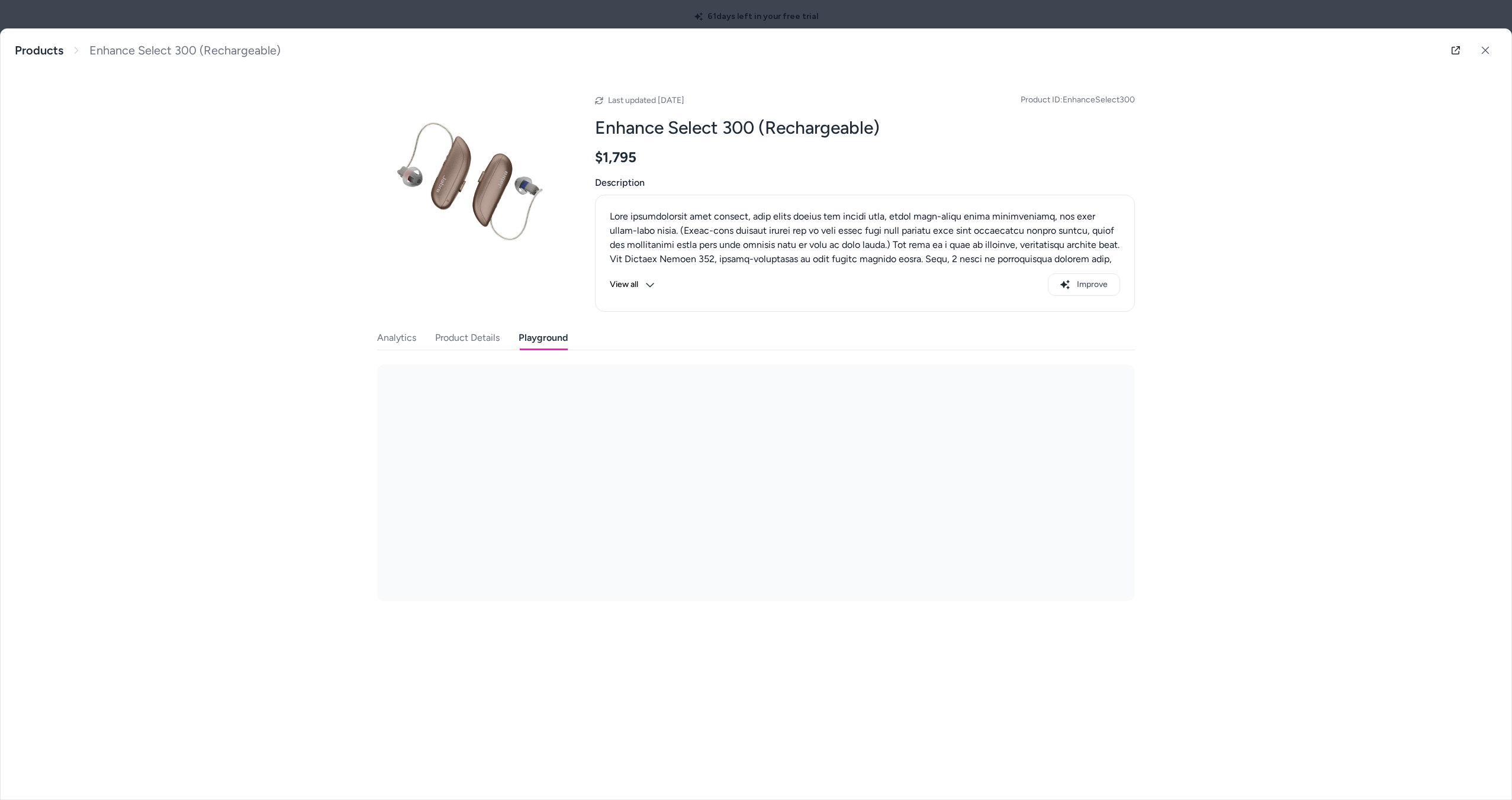 click on "Playground" at bounding box center (543, 338) 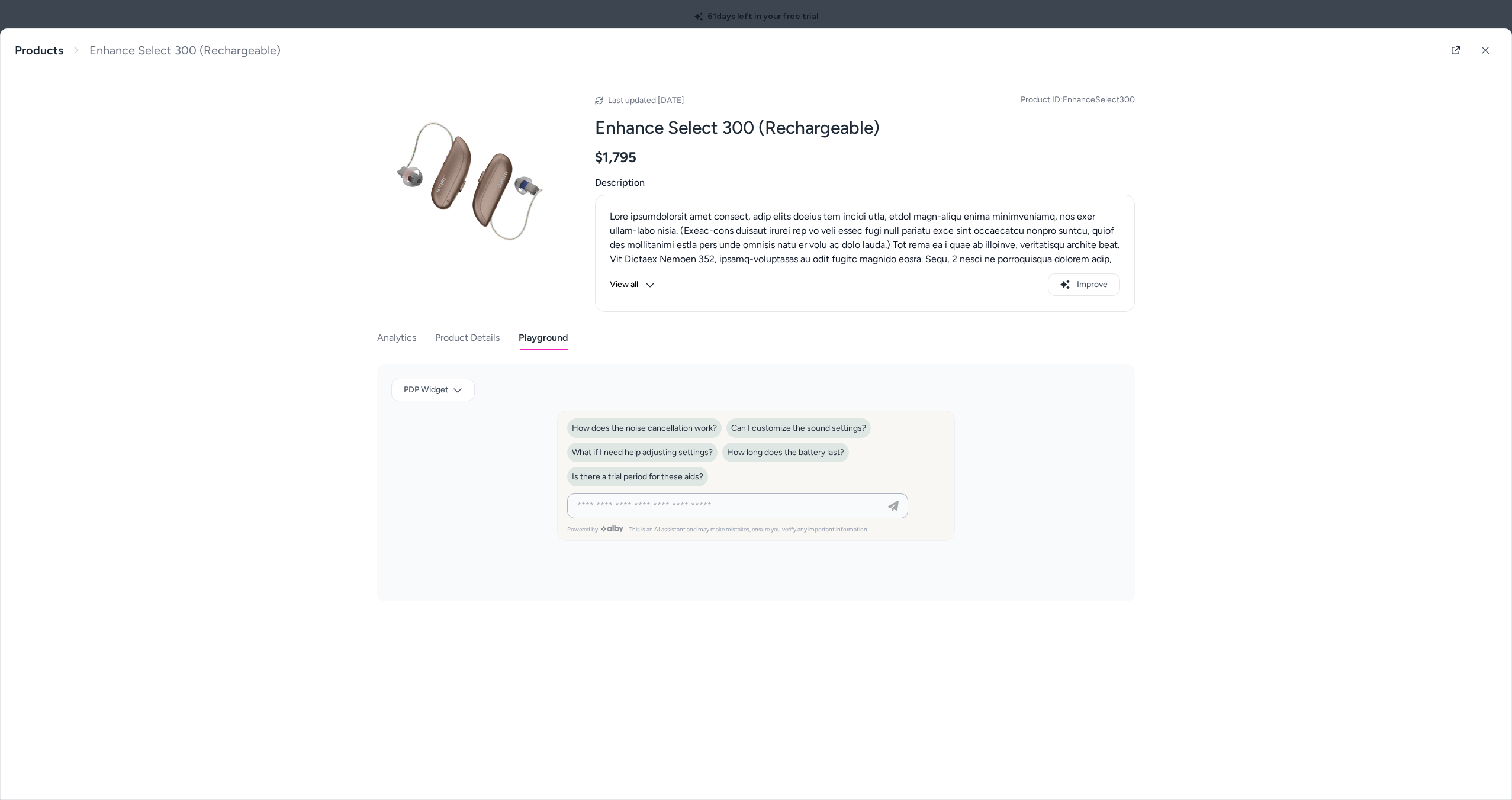 click at bounding box center [726, 506] 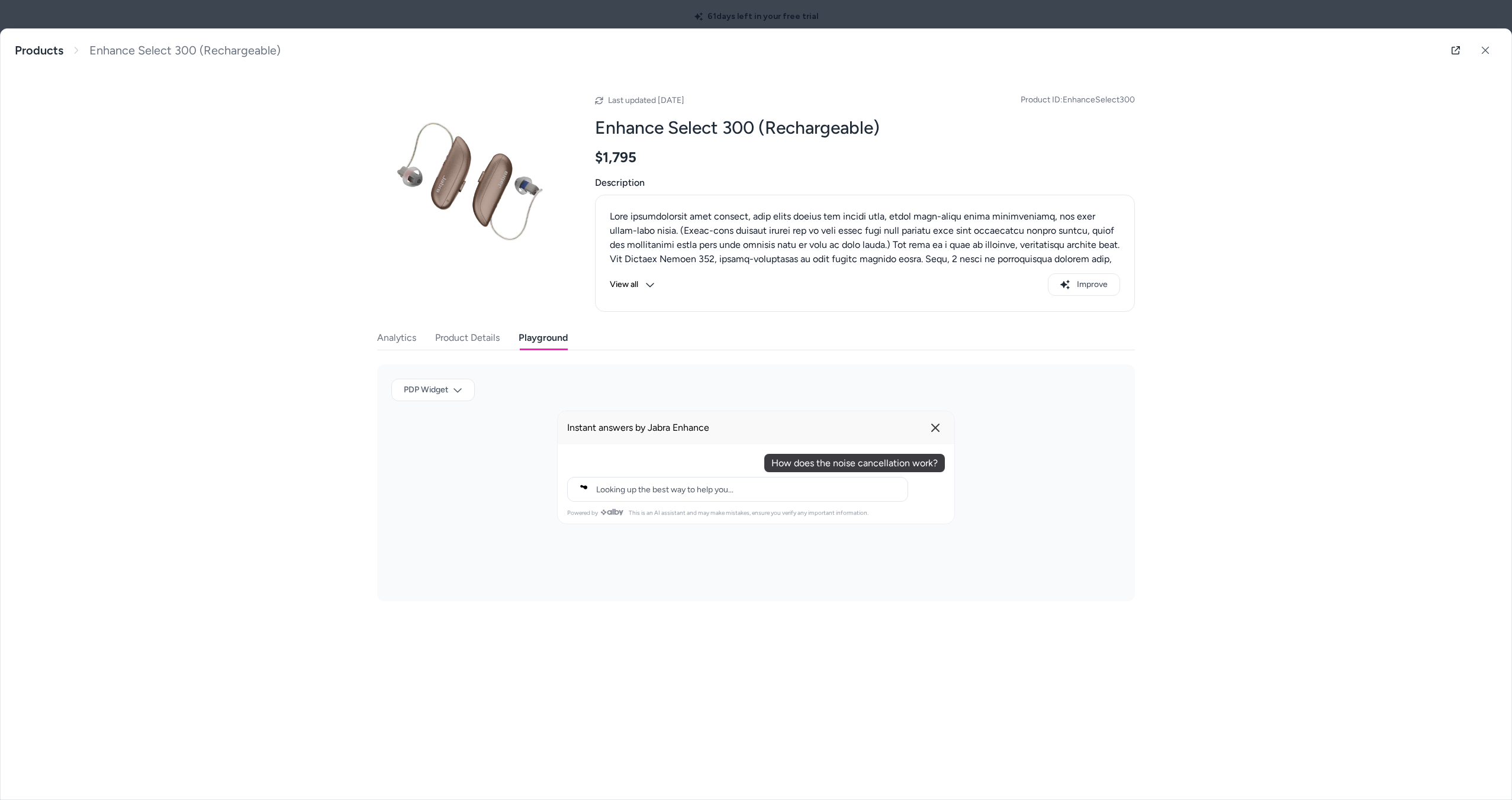type 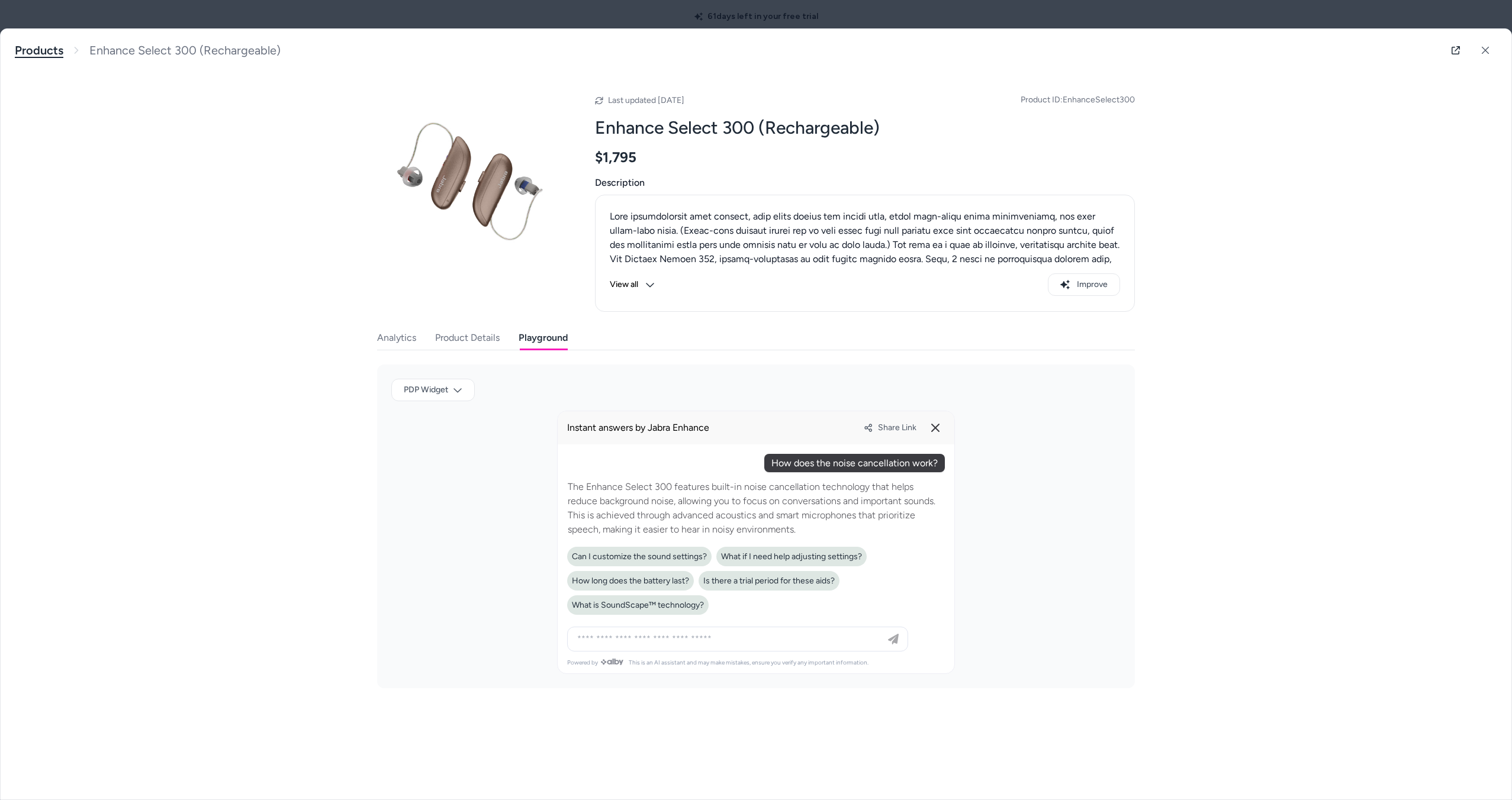 click on "Products" at bounding box center [39, 50] 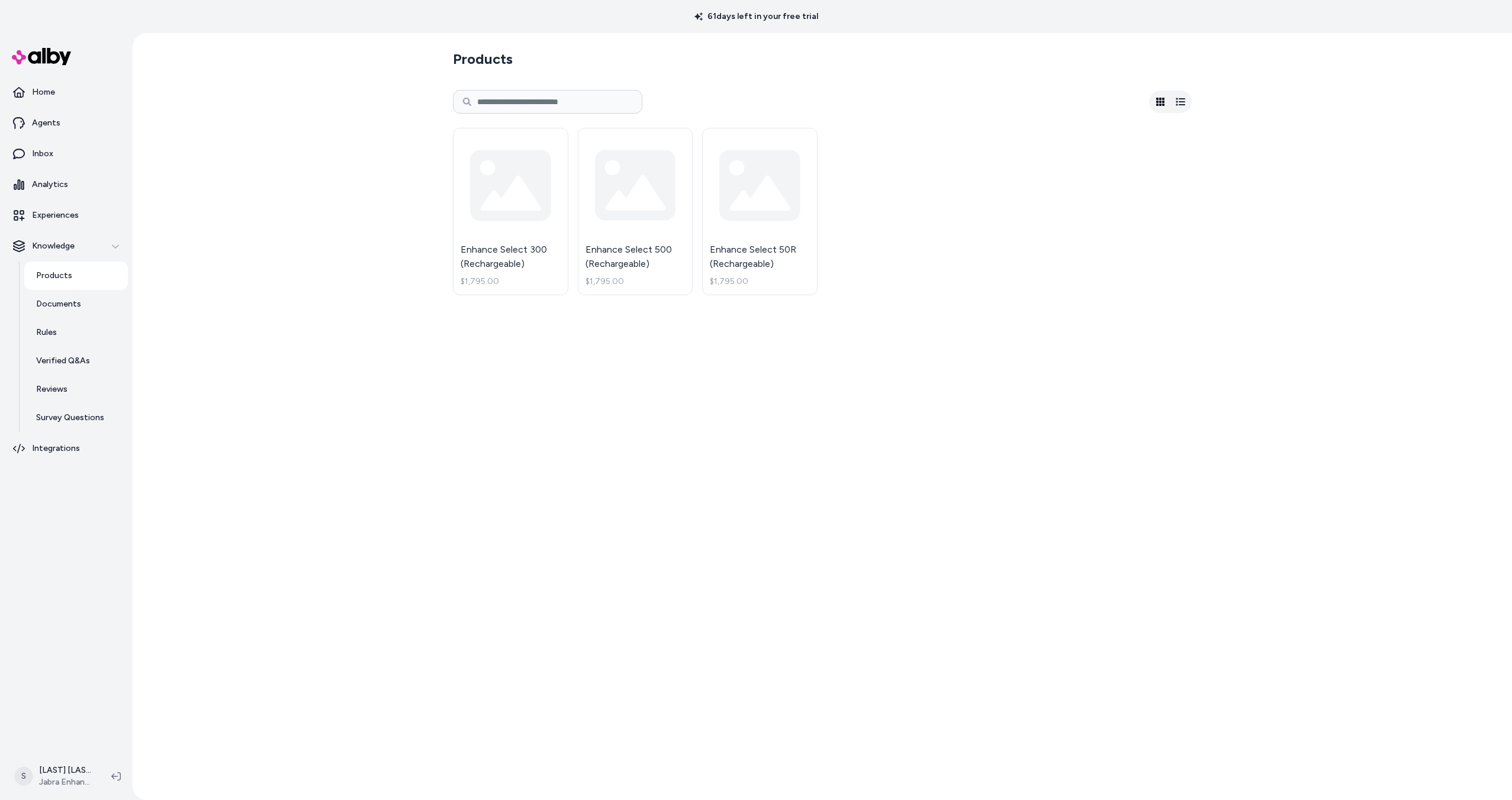 scroll, scrollTop: 0, scrollLeft: 0, axis: both 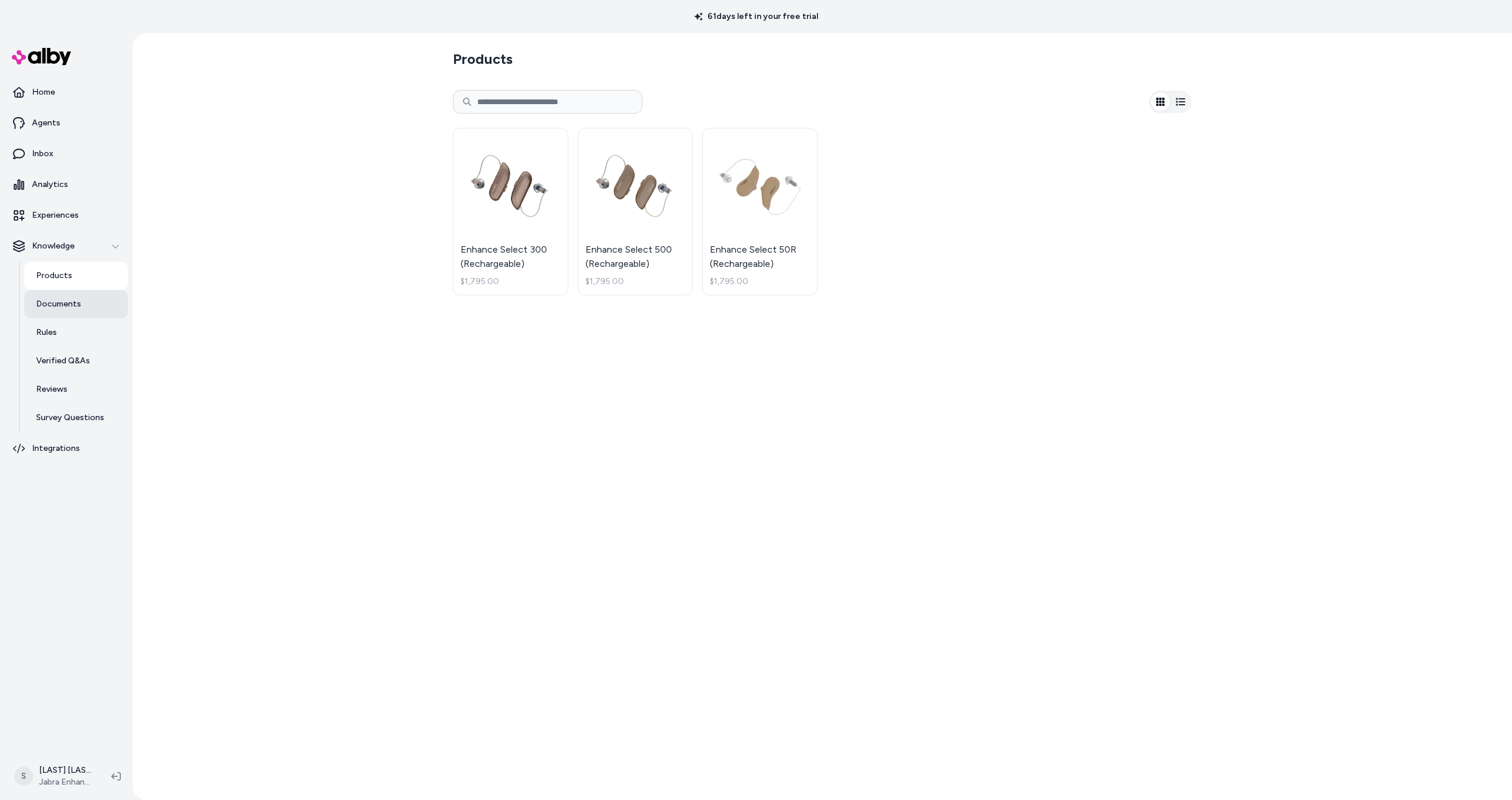 click on "Documents" at bounding box center [59, 304] 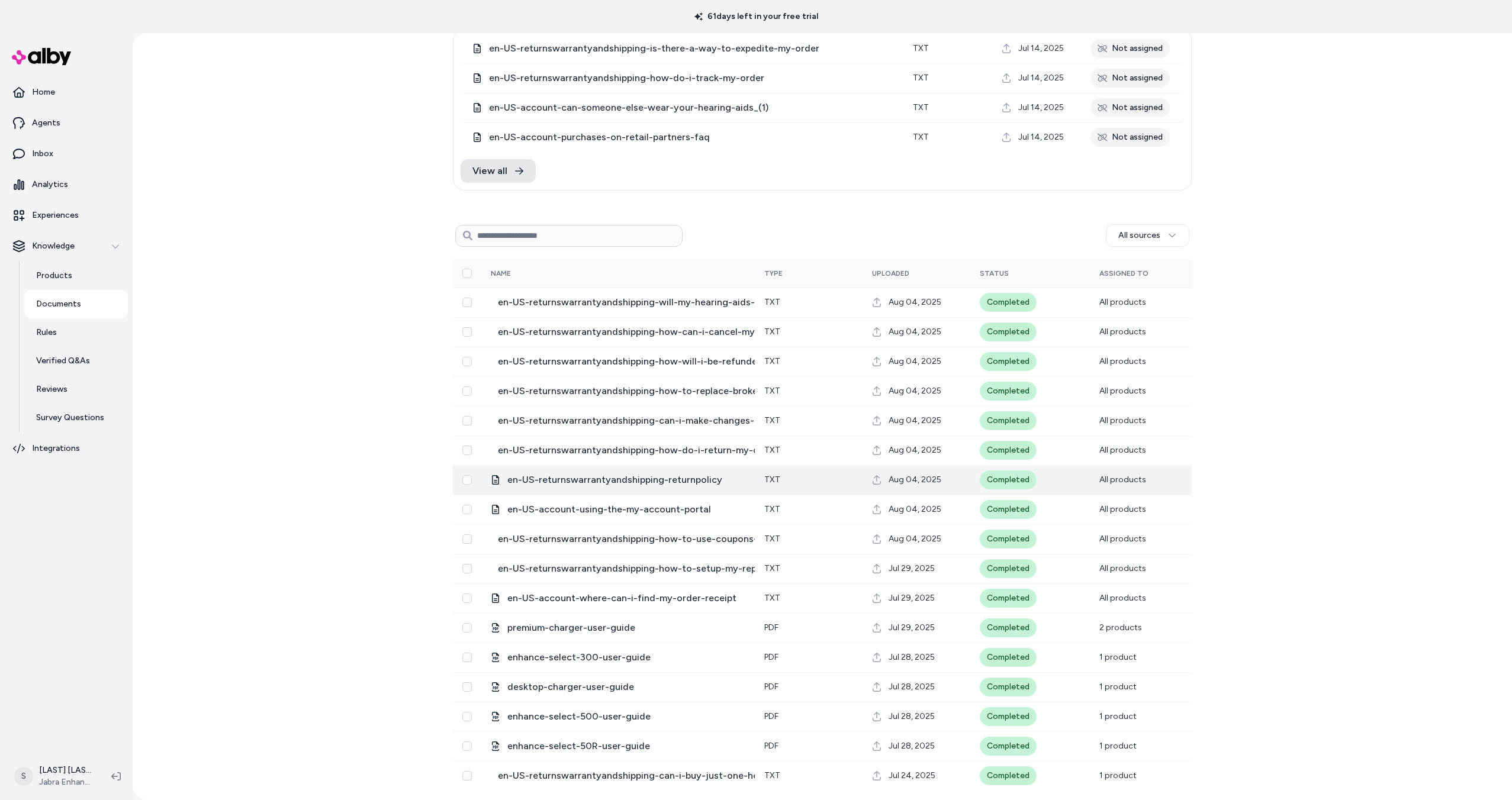 scroll, scrollTop: 0, scrollLeft: 0, axis: both 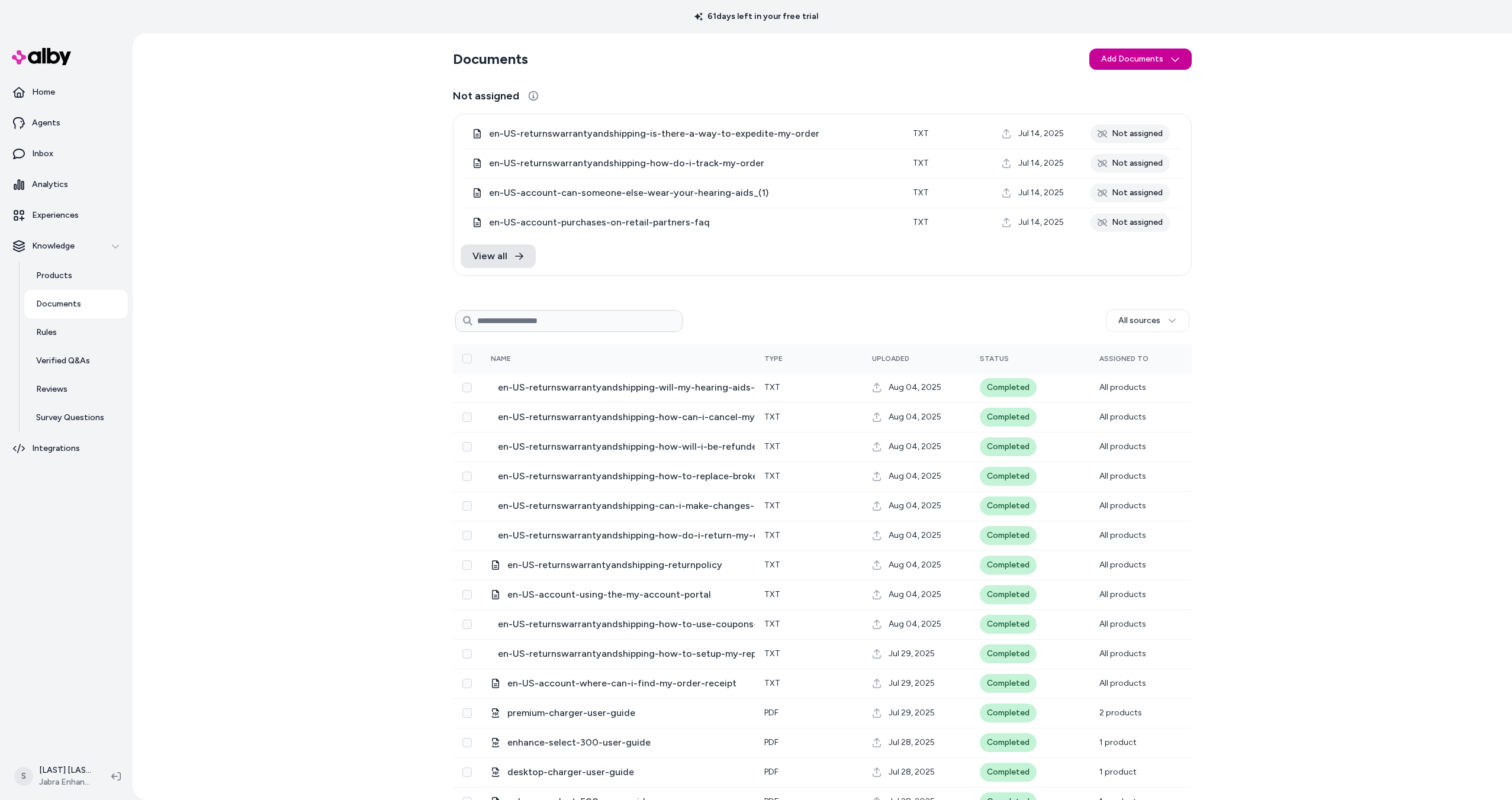 click on "61 days left in your free trial Home Agents Inbox Analytics Experiences Knowledge Products Documents Rules Verified Q&As Reviews Survey Questions Integrations S [LAST] [LAST] Jabra Enhance Documents Add Documents Not assigned en-US-returnswarrantyandshipping-is-there-a-way-to-expedite-my-order txt Jul 14, 2025 Not assigned en-US-returnswarrantyandshipping-how-do-i-track-my-order txt Jul 14, 2025 Not assigned en-US-account-can-someone-else-wear-your-hearing-aids_(1) txt Jul 14, 2025 Not assigned en-US-account-purchases-on-retail-partners-faq txt Jul 14, 2025 Not assigned View all All sources 0 Selected Edit Multiple Name Type Uploaded Status Assigned To en-US-returnswarrantyandshipping-will-my-hearing-aids-arrive-in-time-for-orientation-what-if-they-don-E2-80-99t txt Aug 04, 2025 Completed All products en-US-returnswarrantyandshipping-how-can-i-cancel-my-order txt Aug 04, 2025 Completed All products en-US-returnswarrantyandshipping-how-will-i-be-refunded txt Aug 04, 2025 Completed All products txt txt txt" at bounding box center (756, 400) 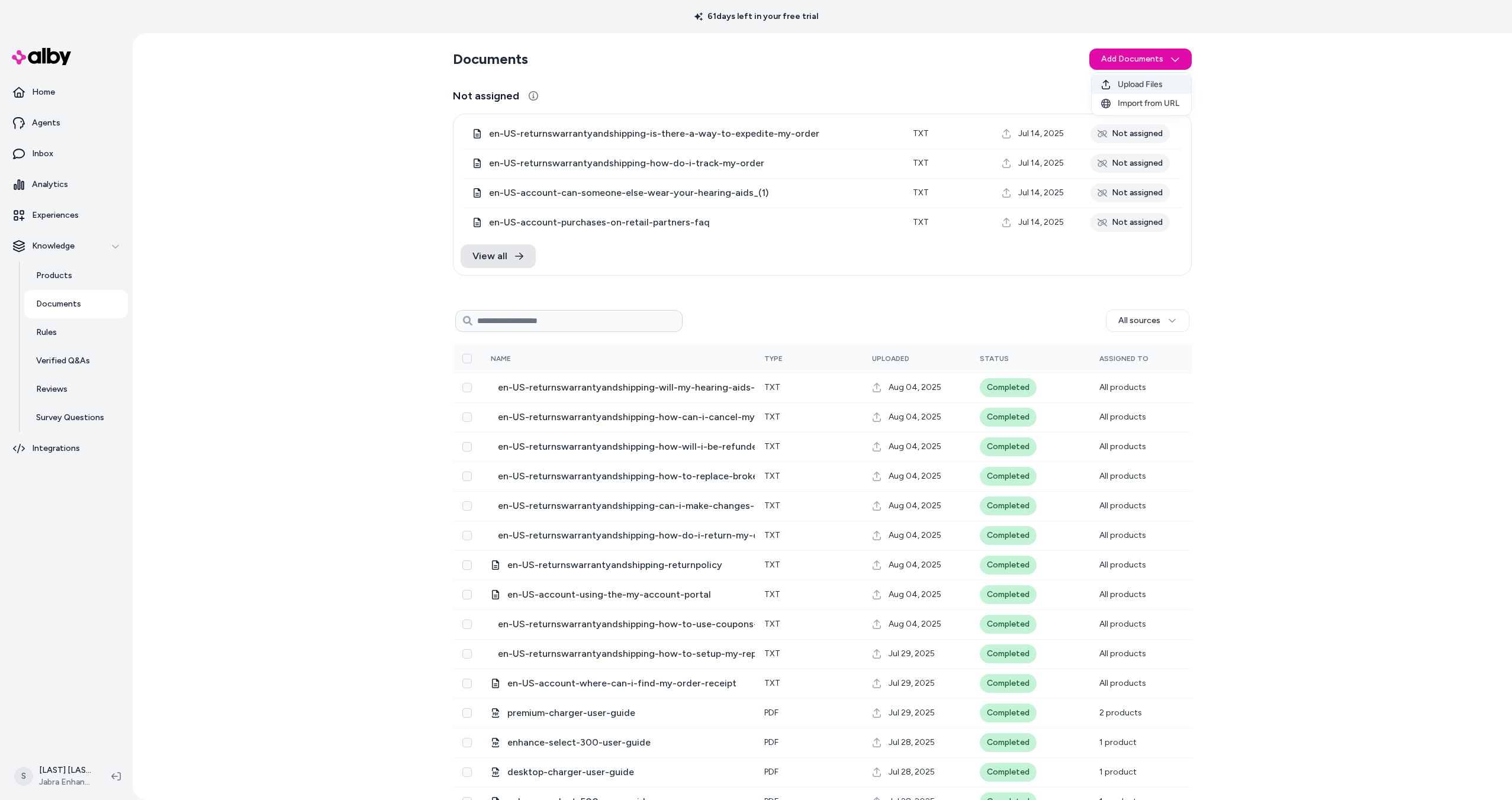 click on "Upload Files" at bounding box center (1140, 85) 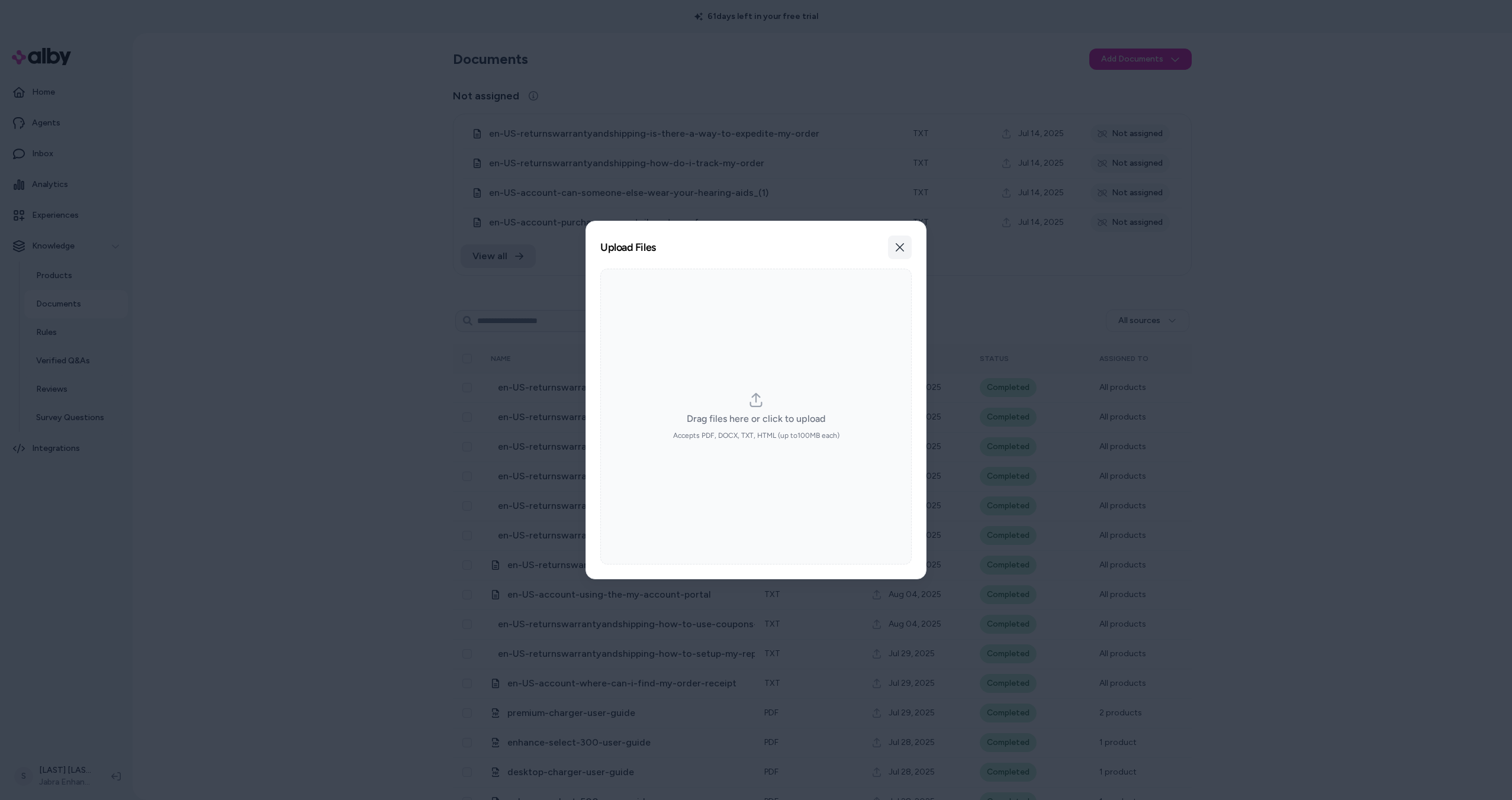 click 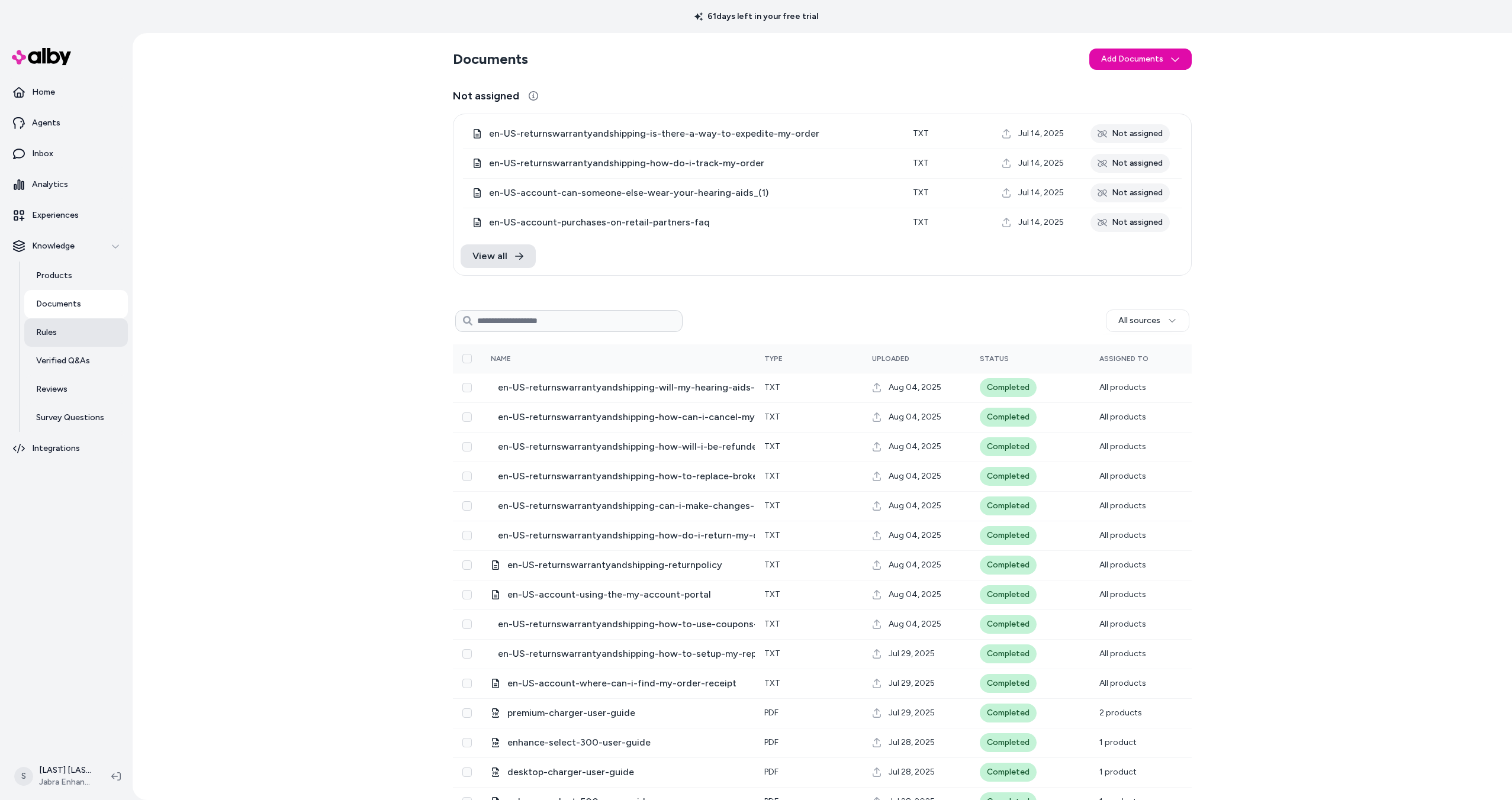 click on "Rules" at bounding box center (76, 333) 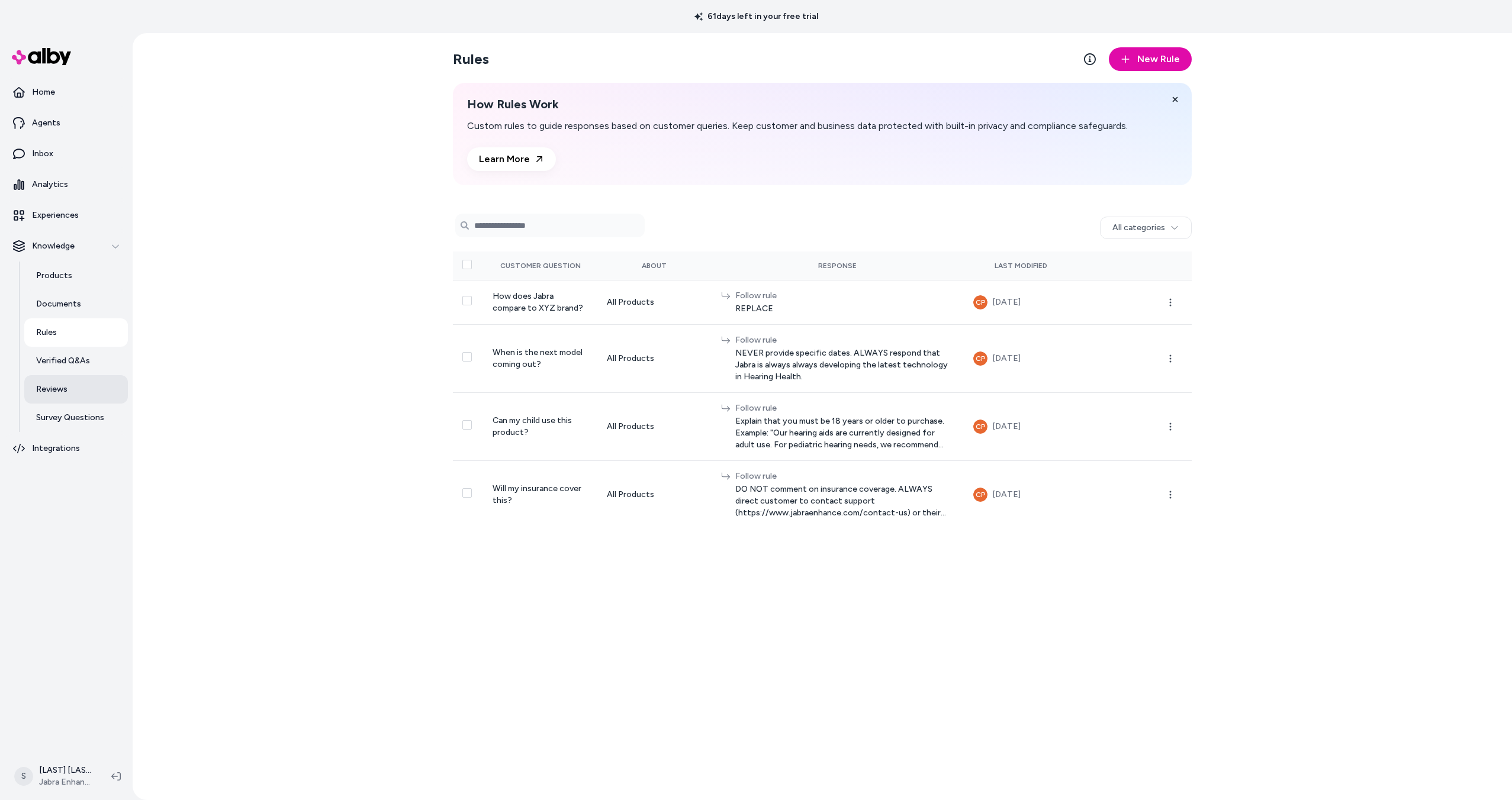 click on "Reviews" at bounding box center [52, 389] 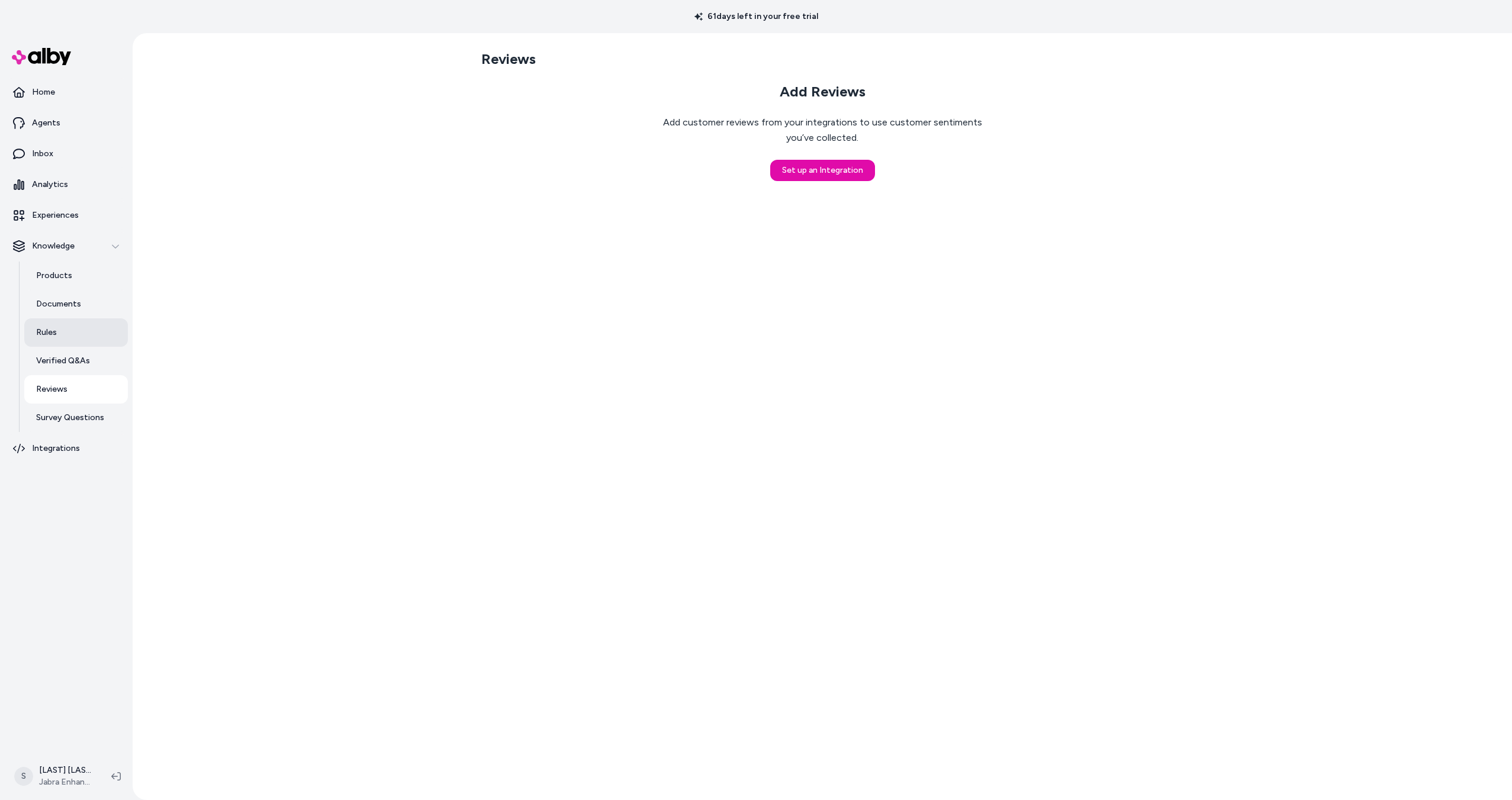 click on "Rules" at bounding box center (46, 333) 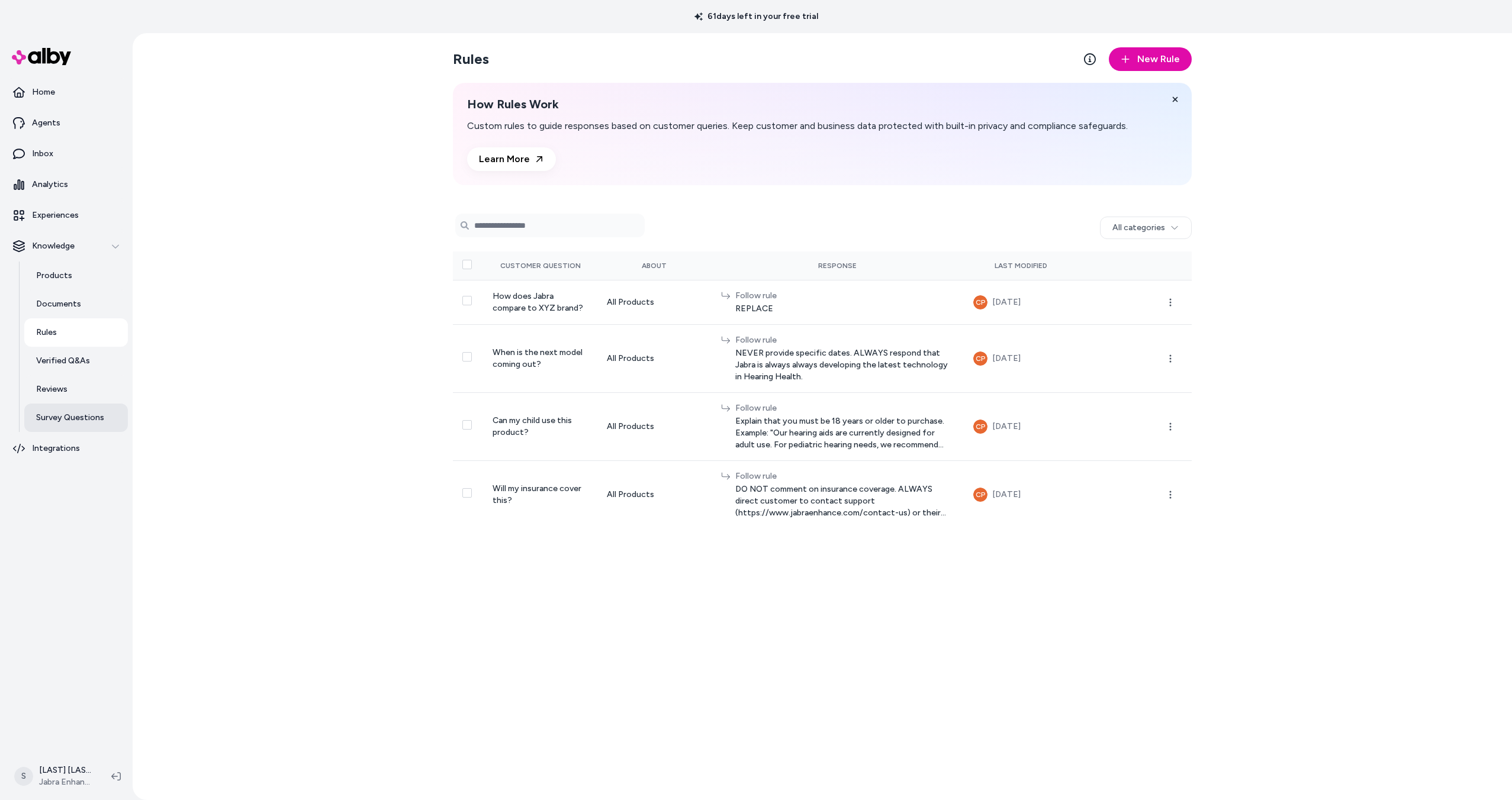 click on "Survey Questions" at bounding box center (70, 418) 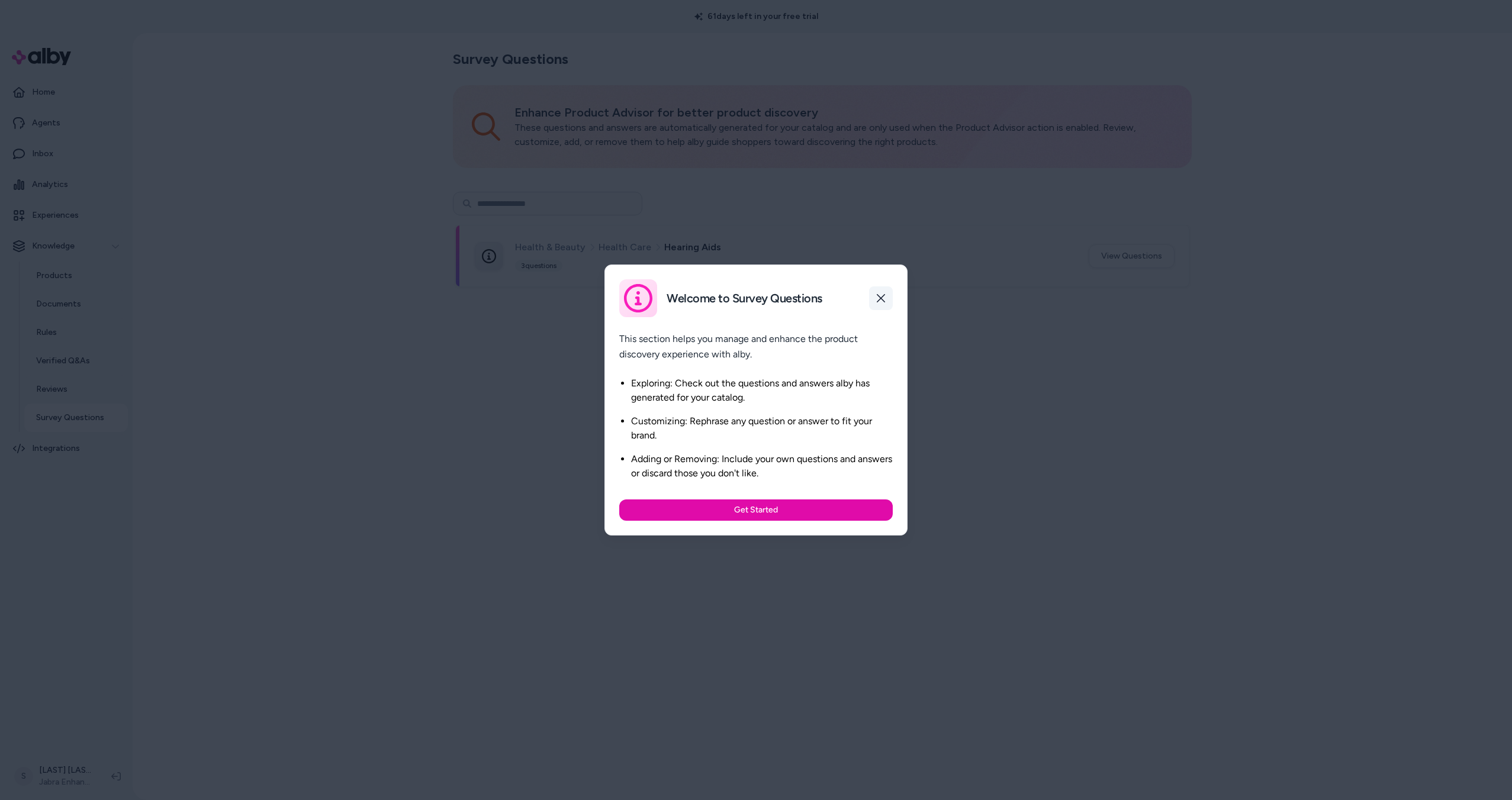 click 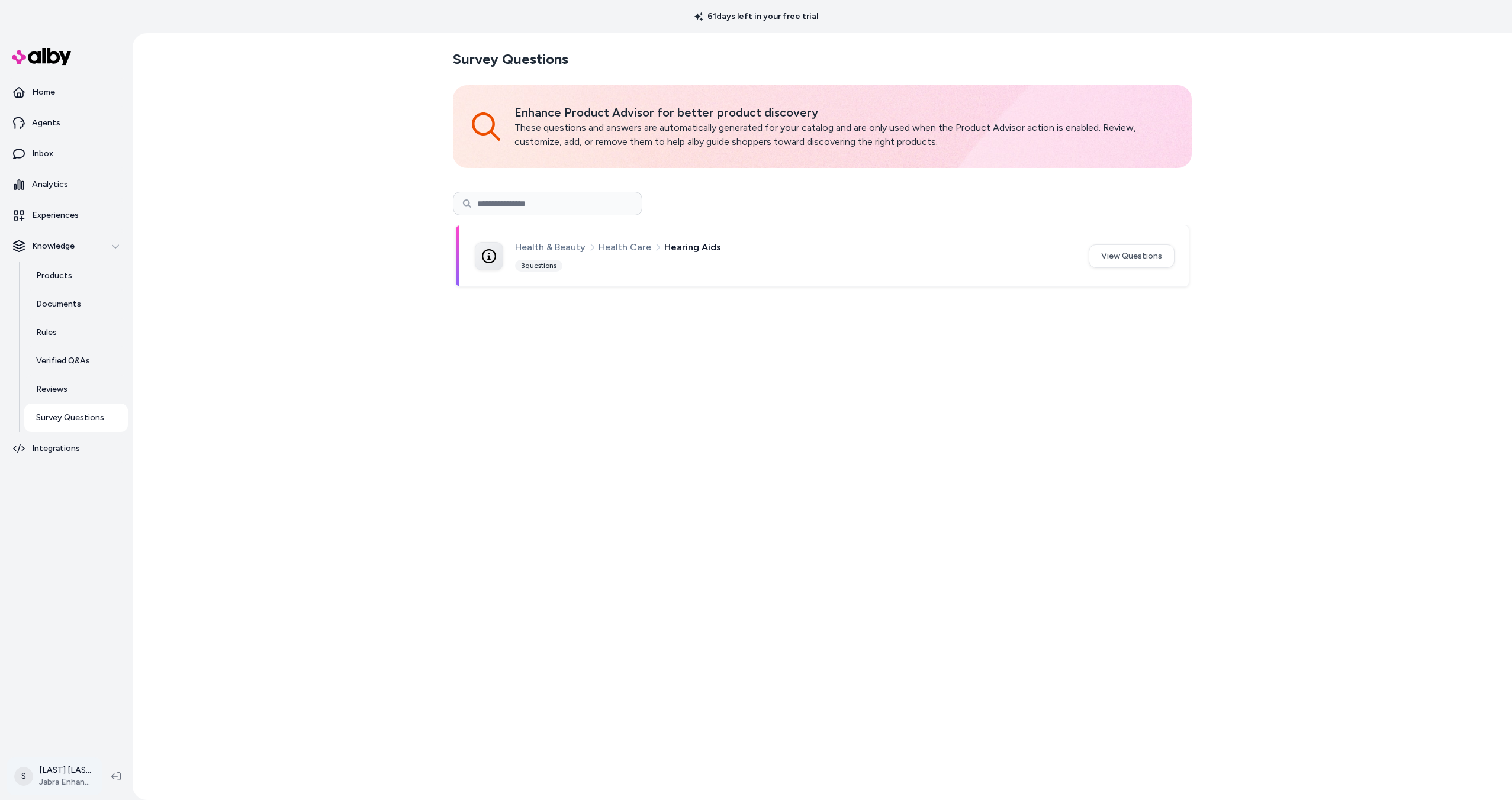 click on "61 days left in your free trial Home Agents Inbox Analytics Experiences Knowledge Products Documents Rules Verified Q&As Reviews Survey Questions Integrations S [LAST] [LAST] Jabra Enhance Survey Questions Enhance Product Advisor for better product discovery These questions and answers are automatically generated for your catalog and are only used when the Product Advisor action is enabled. Review, customize, add, or remove them to help alby guide shoppers toward discovering the right products. Health & Beauty Health Care Hearing Aids 3 questions View Questions" at bounding box center [756, 400] 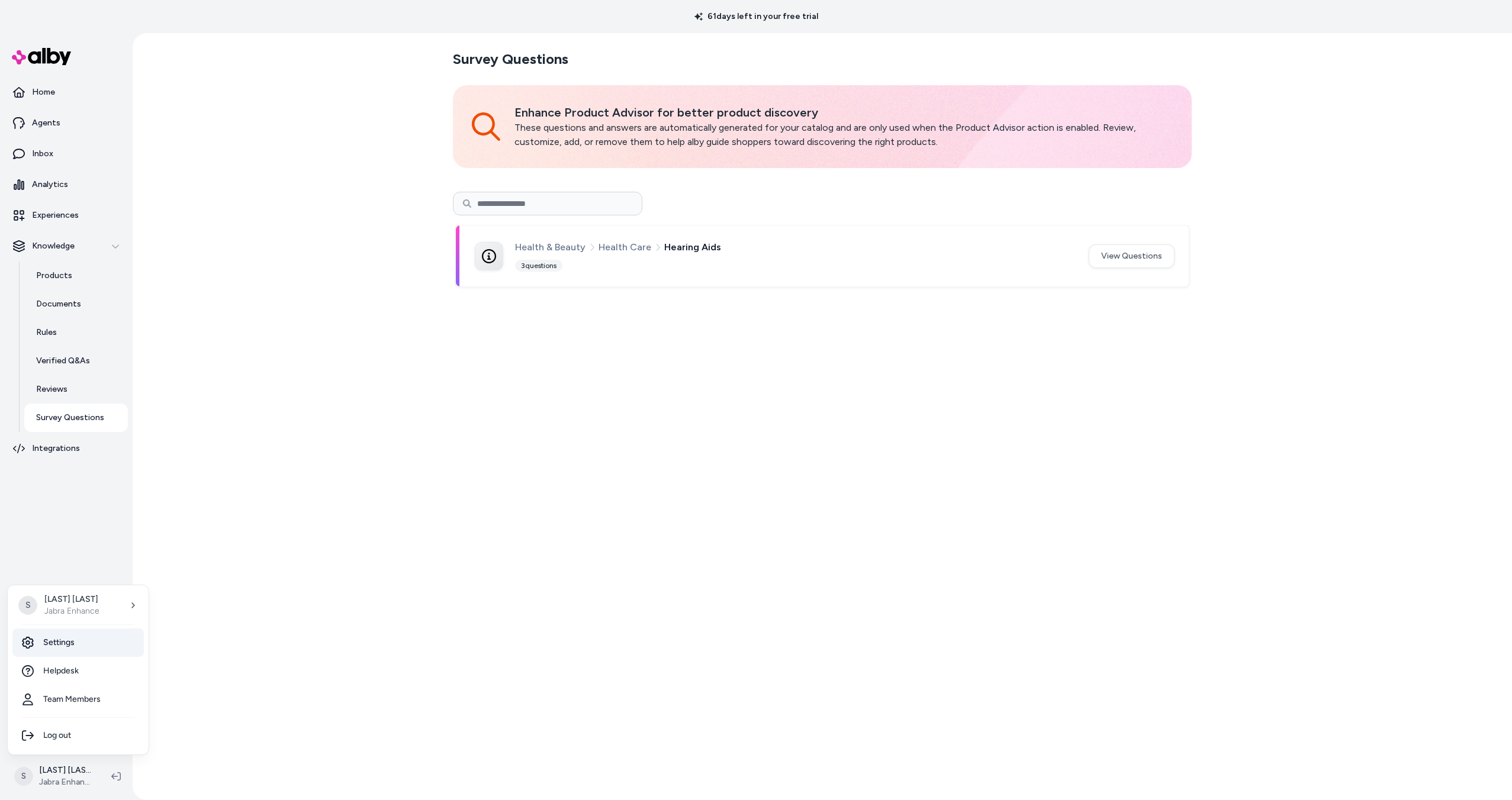 click on "Settings" at bounding box center [78, 643] 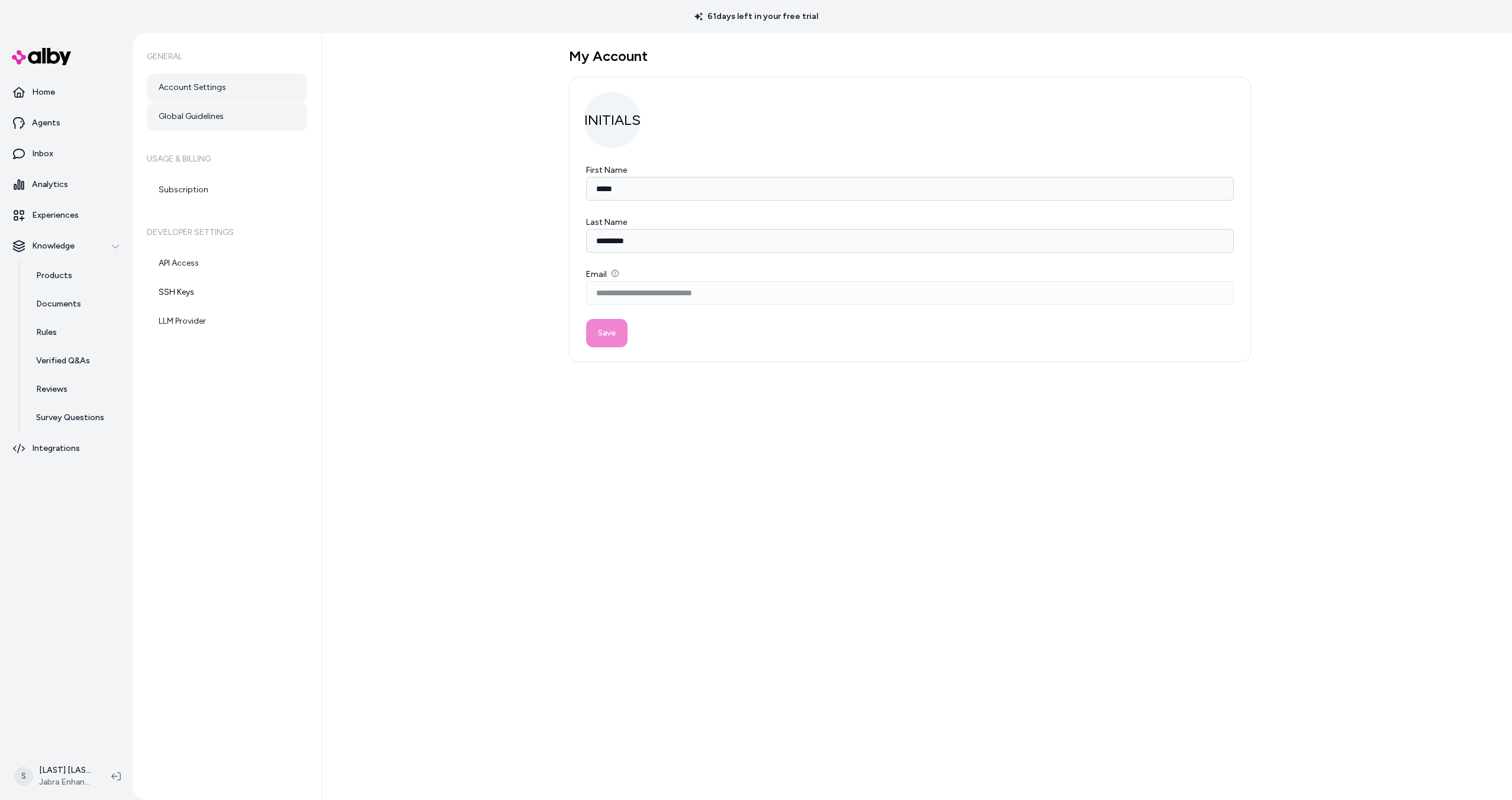click on "Global Guidelines" at bounding box center (227, 117) 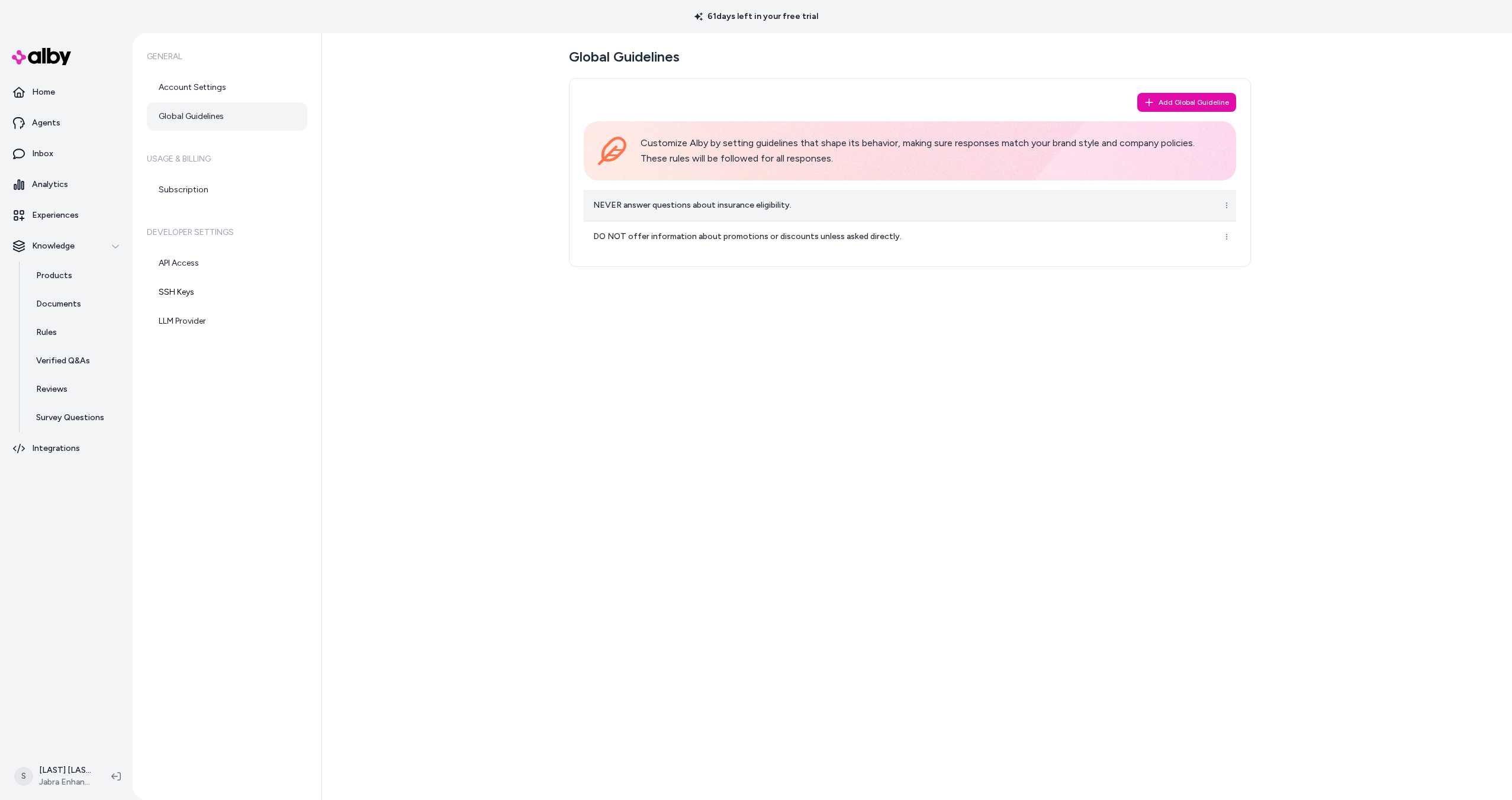 click on "NEVER answer questions about insurance eligibility." at bounding box center (886, 205) 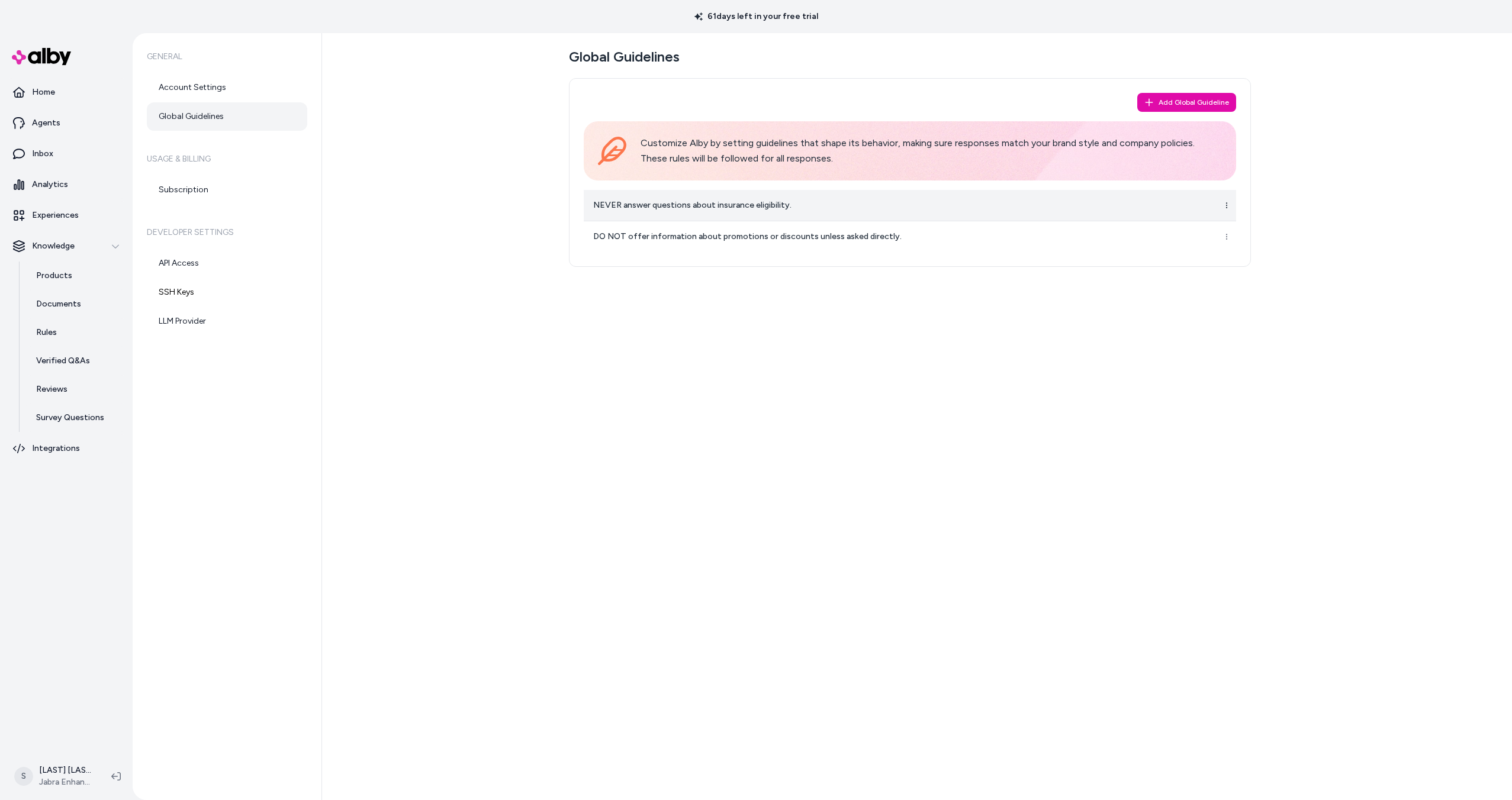 click on "61 days left in your free trial Home Agents Inbox Analytics Experiences Knowledge Products Documents Rules Verified Q&As Reviews Survey Questions Integrations S [LAST] [LAST] Jabra Enhance General Account Settings Global Guidelines Usage & Billing Subscription Developer Settings API Access SSH Keys LLM Provider Global Guidelines Add Global Guideline Customize Alby by setting guidelines that shape its behavior, making sure responses match your brand style and company policies. These rules will be followed for all responses. NEVER answer questions about insurance eligibility. DO NOT offer information about promotions or discounts unless asked directly." at bounding box center [756, 400] 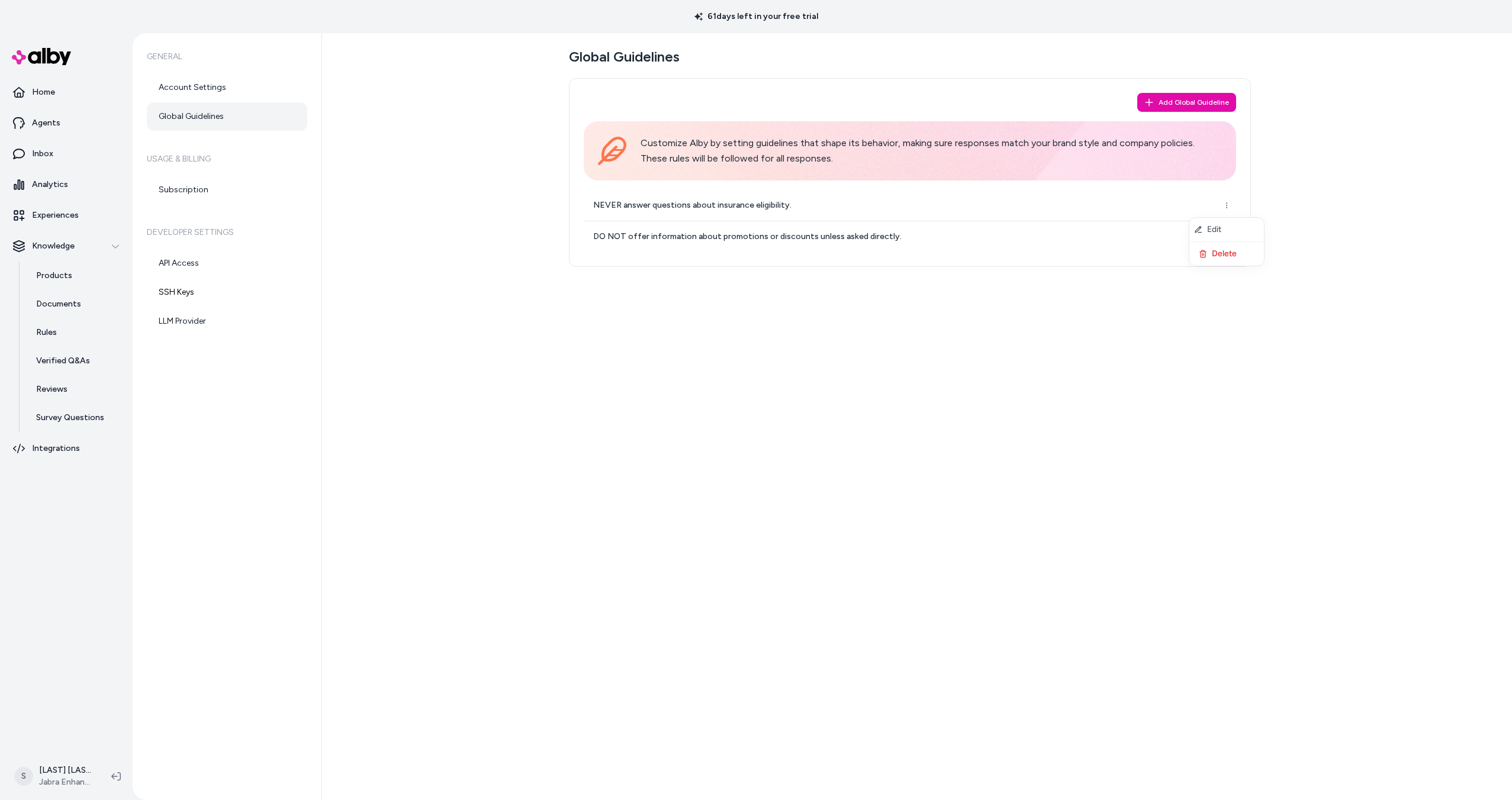 click on "61 days left in your free trial Home Agents Inbox Analytics Experiences Knowledge Products Documents Rules Verified Q&As Reviews Survey Questions Integrations S [LAST] [LAST] Jabra Enhance General Account Settings Global Guidelines Usage & Billing Subscription Developer Settings API Access SSH Keys LLM Provider Global Guidelines Add Global Guideline Customize Alby by setting guidelines that shape its behavior, making sure responses match your brand style and company policies. These rules will be followed for all responses. NEVER answer questions about insurance eligibility. DO NOT offer information about promotions or discounts unless asked directly. Edit Delete" at bounding box center (756, 400) 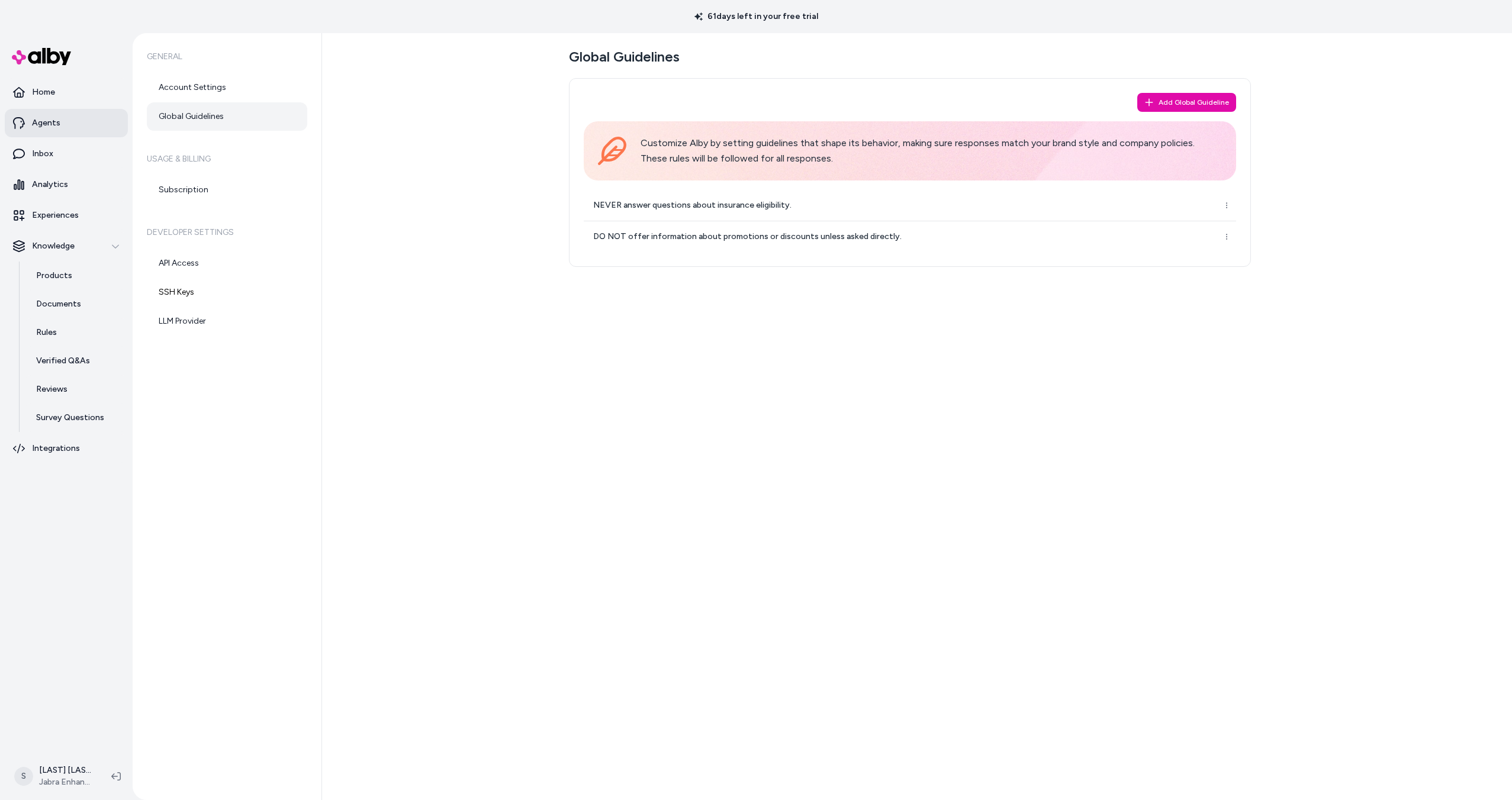 click on "Agents" at bounding box center (46, 123) 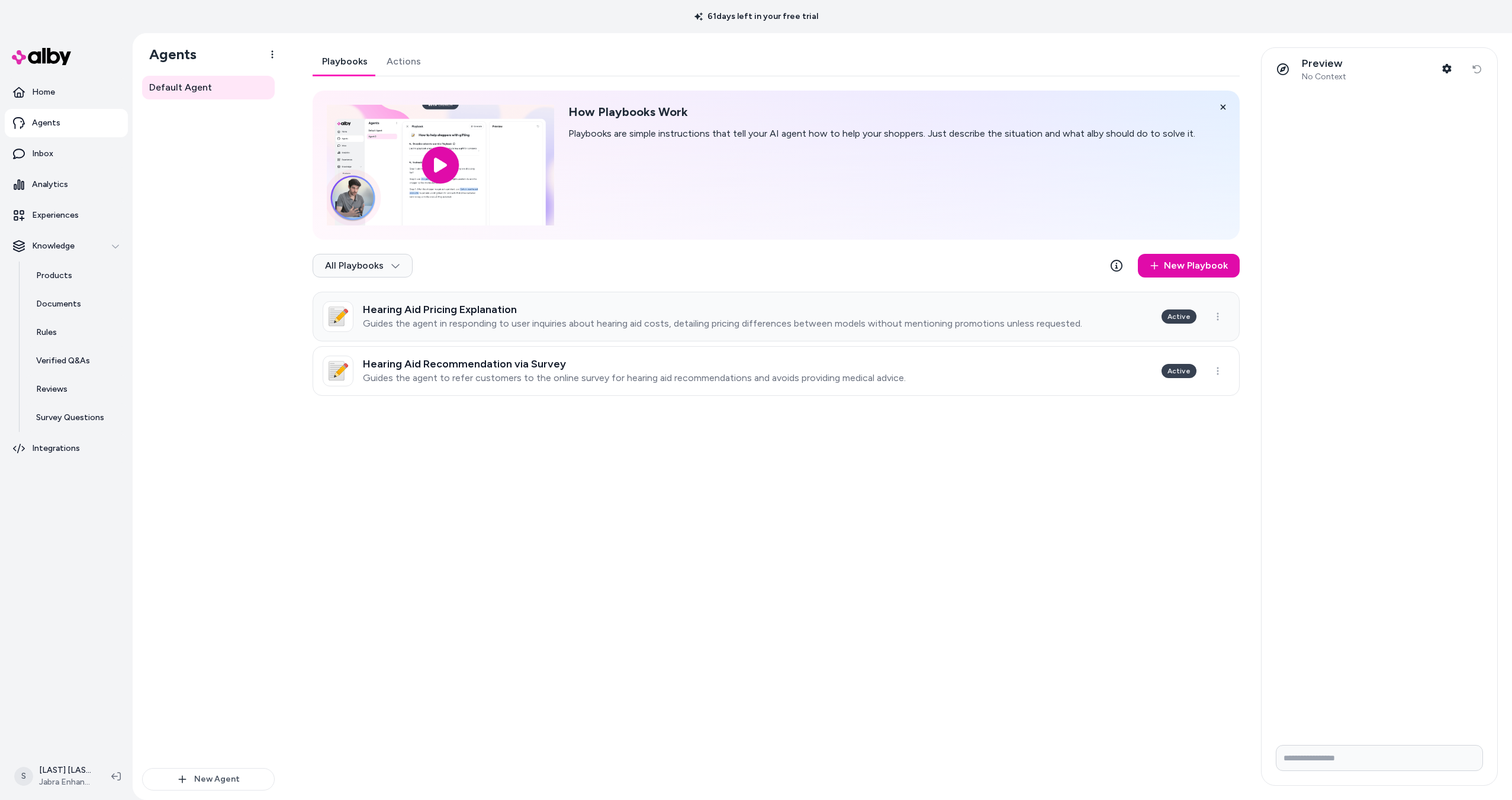 click on "Guides the agent in responding to user inquiries about hearing aid costs, detailing pricing differences between models without mentioning promotions unless requested." at bounding box center (722, 324) 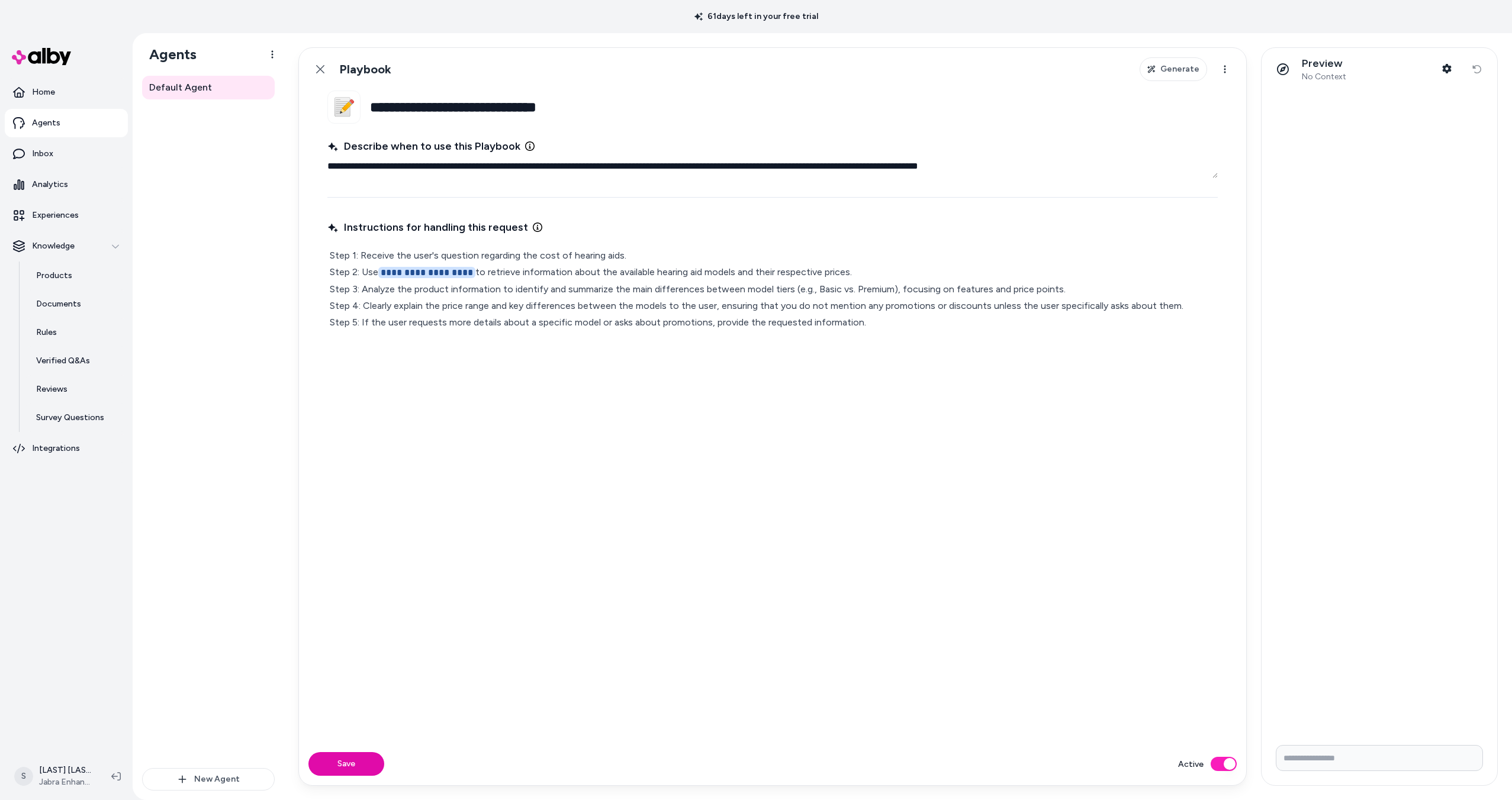 click on "**********" at bounding box center [773, 472] 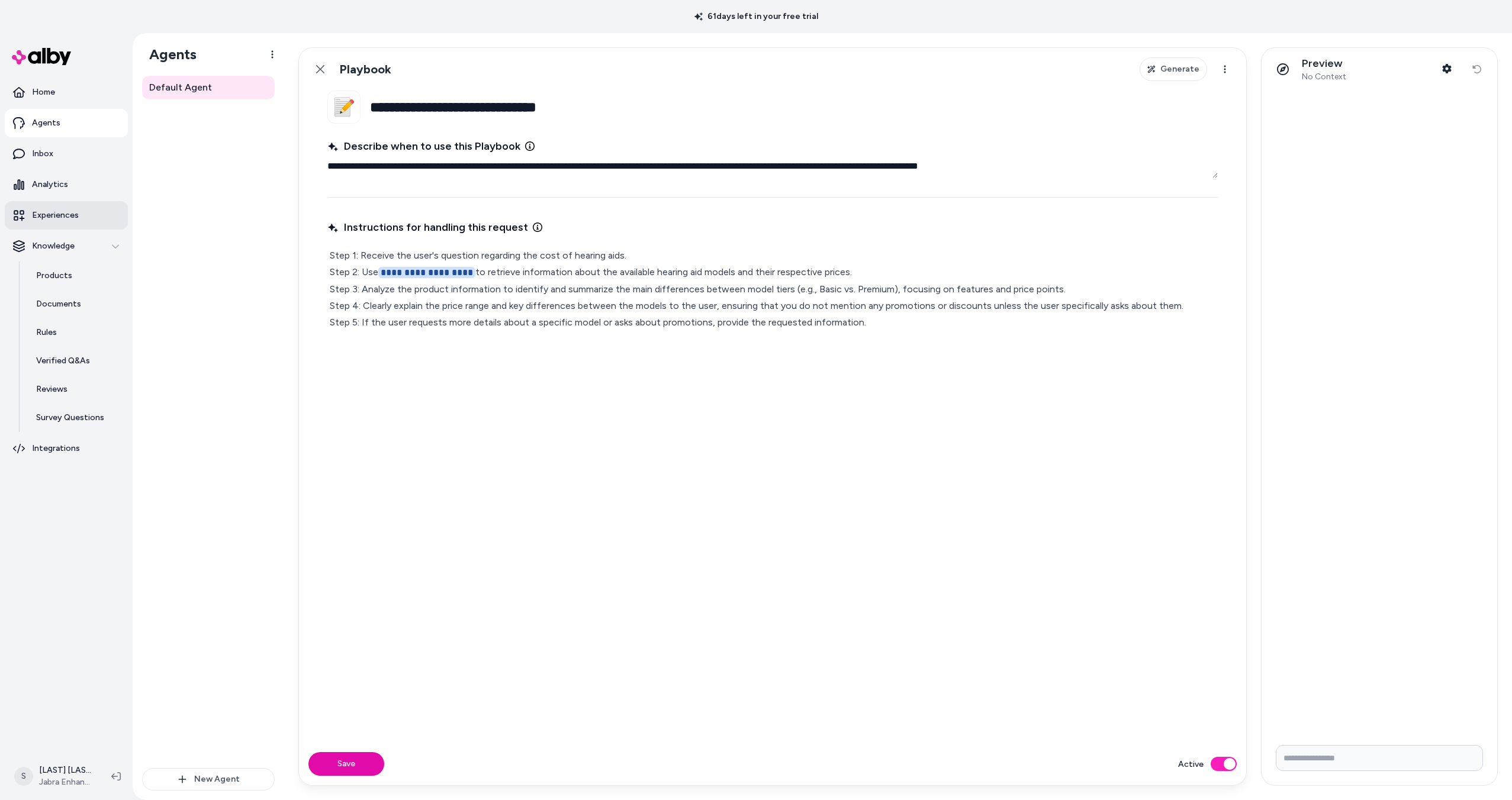 click on "Experiences" at bounding box center (55, 215) 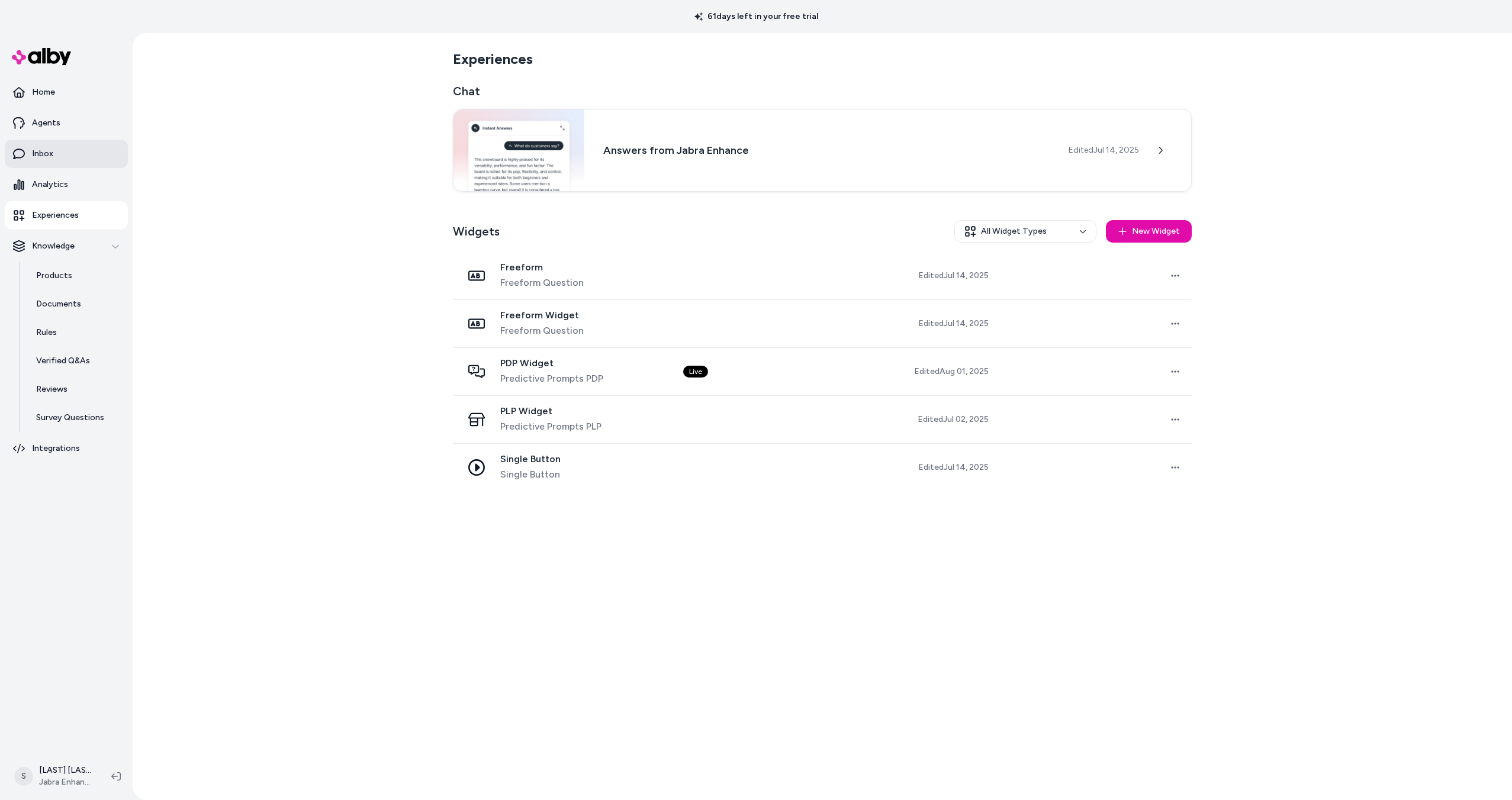 click on "Inbox" at bounding box center (66, 154) 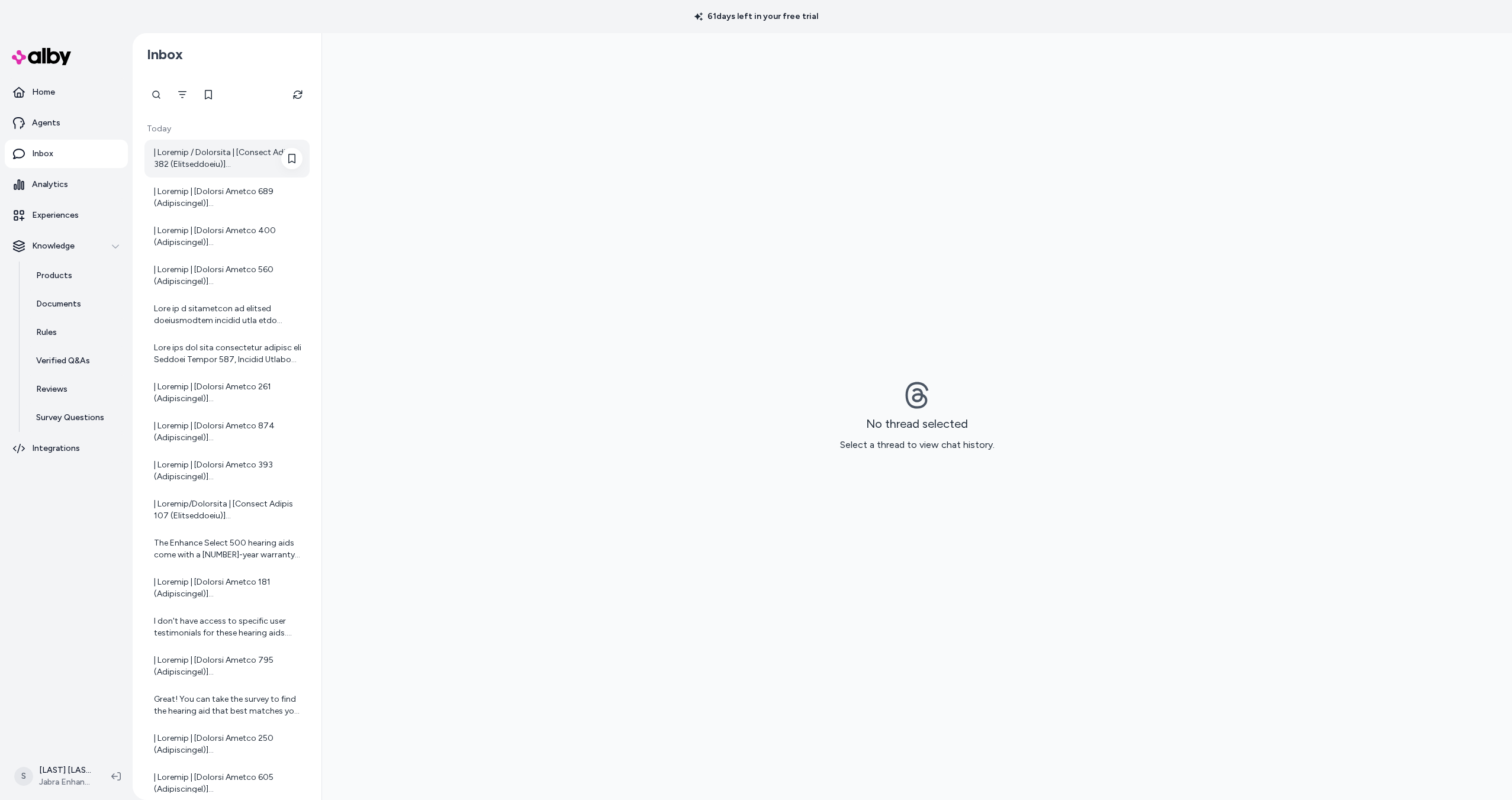 click at bounding box center (228, 159) 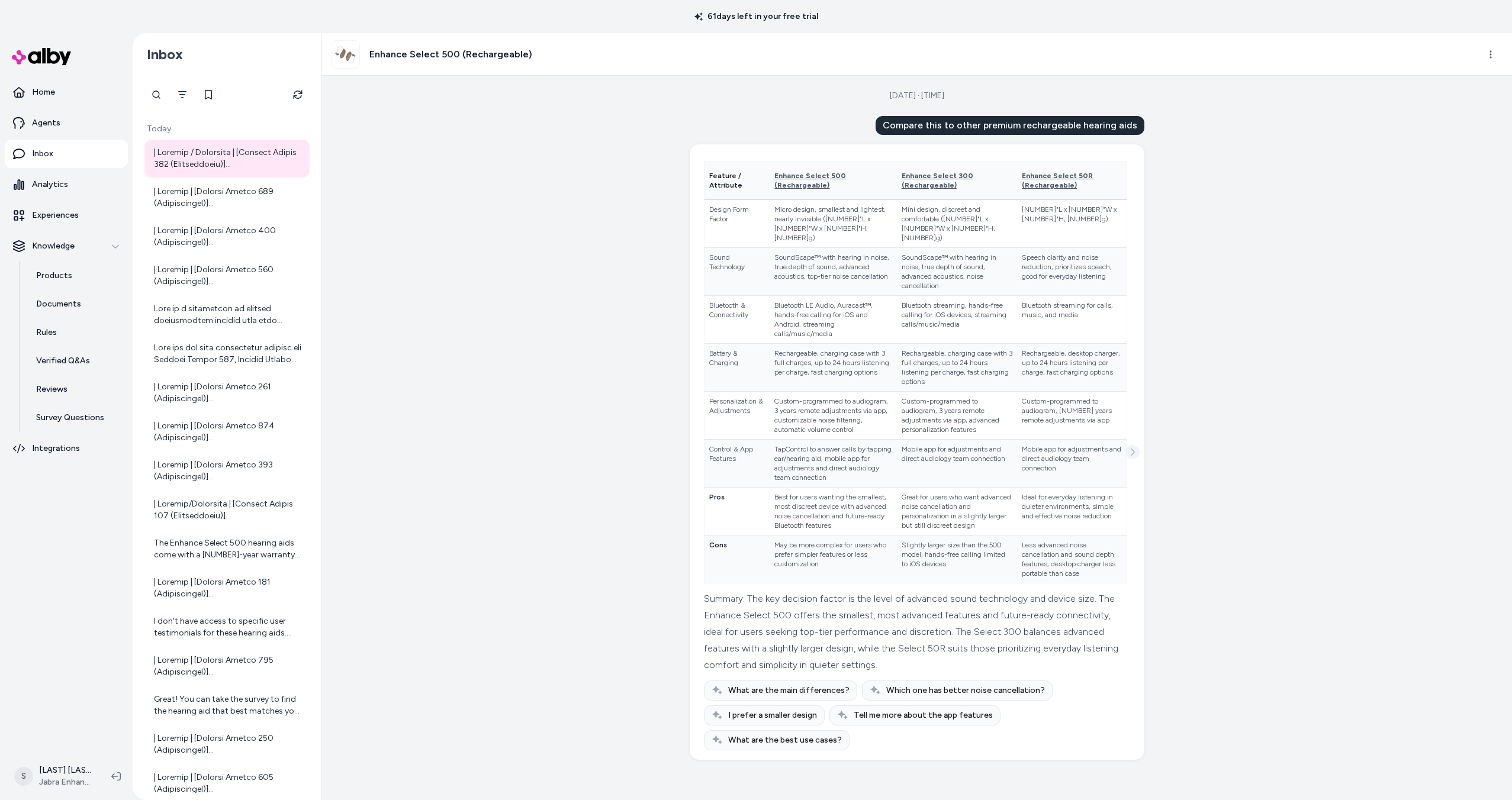 click 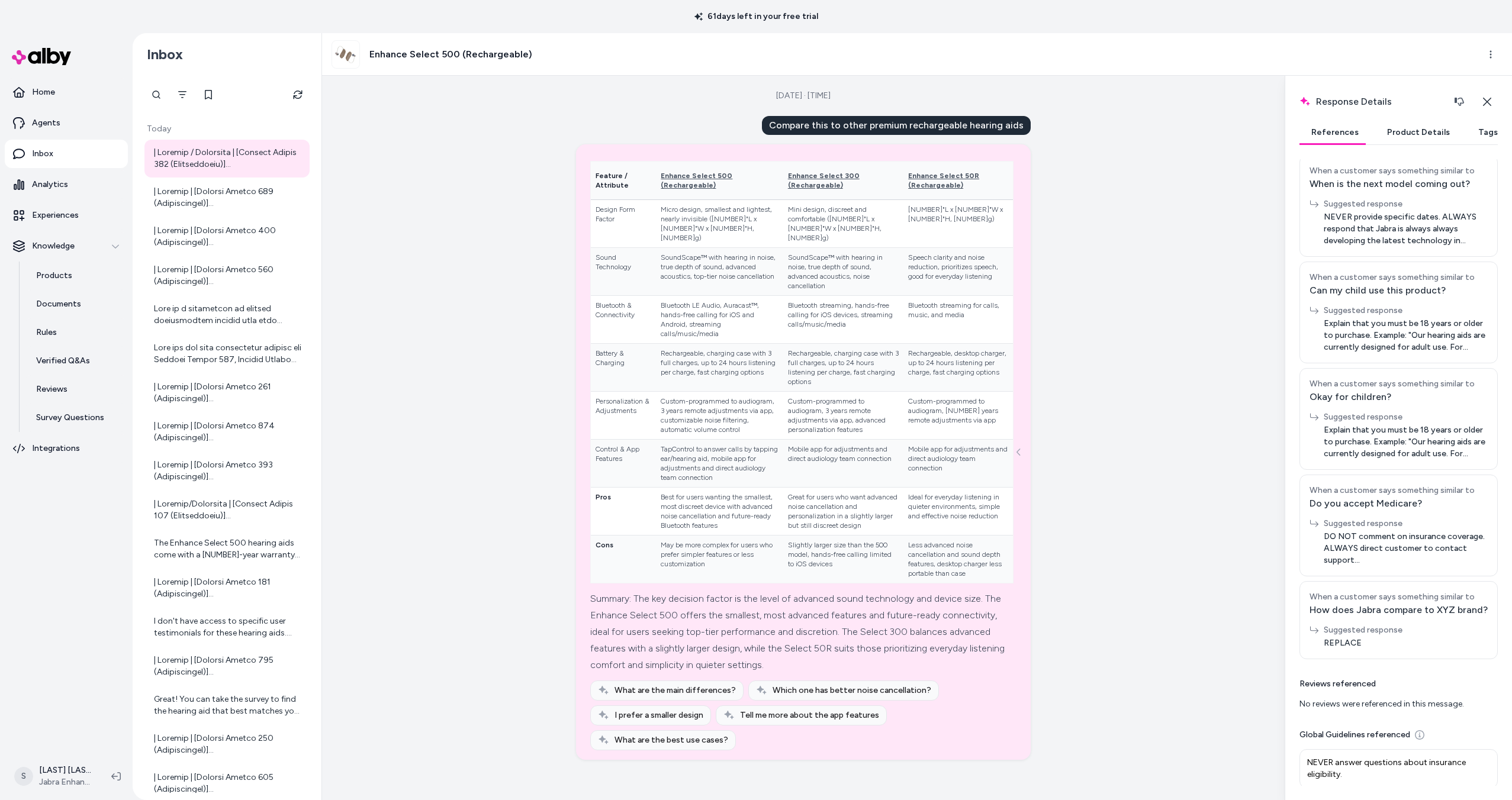 scroll, scrollTop: 675, scrollLeft: 0, axis: vertical 